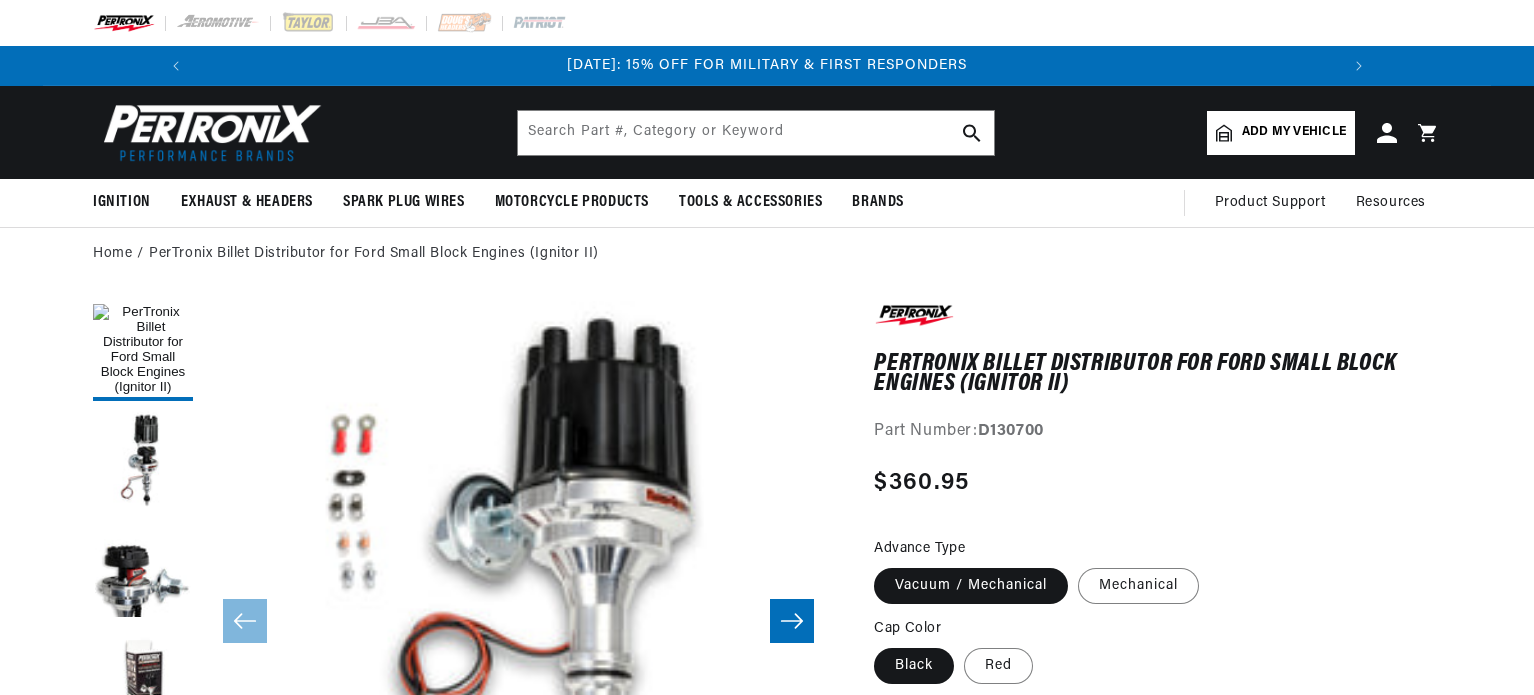 scroll, scrollTop: 375, scrollLeft: 0, axis: vertical 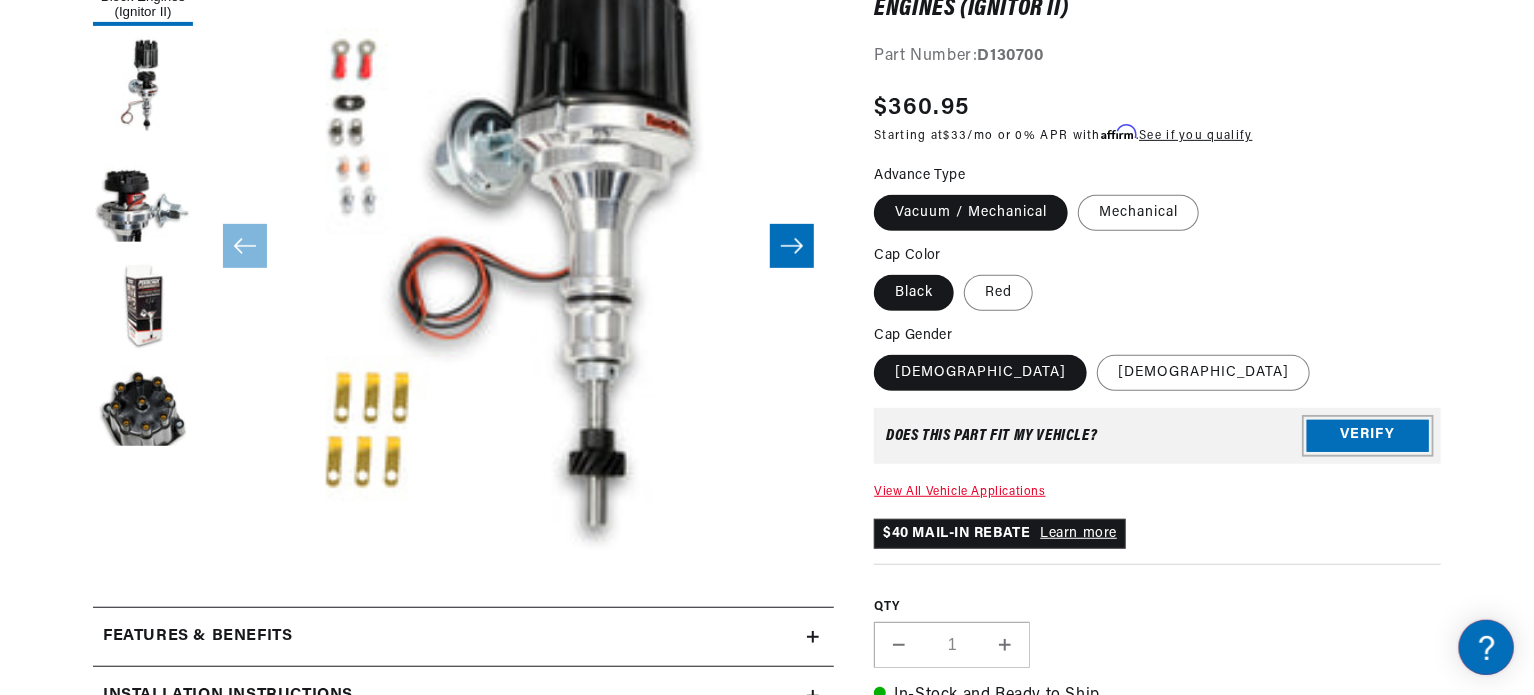 click on "Verify" at bounding box center (1368, 436) 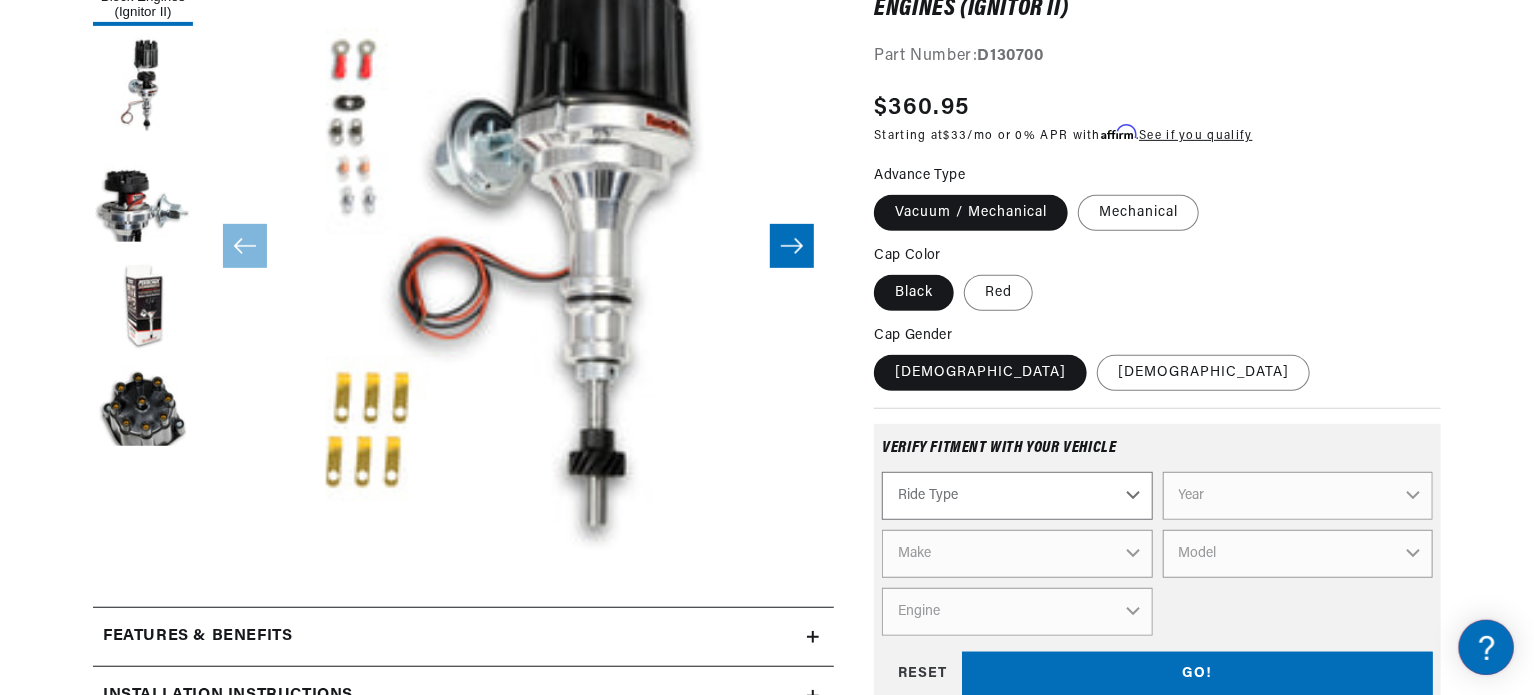 click on "Ride Type
Automotive
Agricultural
Industrial
Marine
Motorcycle" at bounding box center (1017, 496) 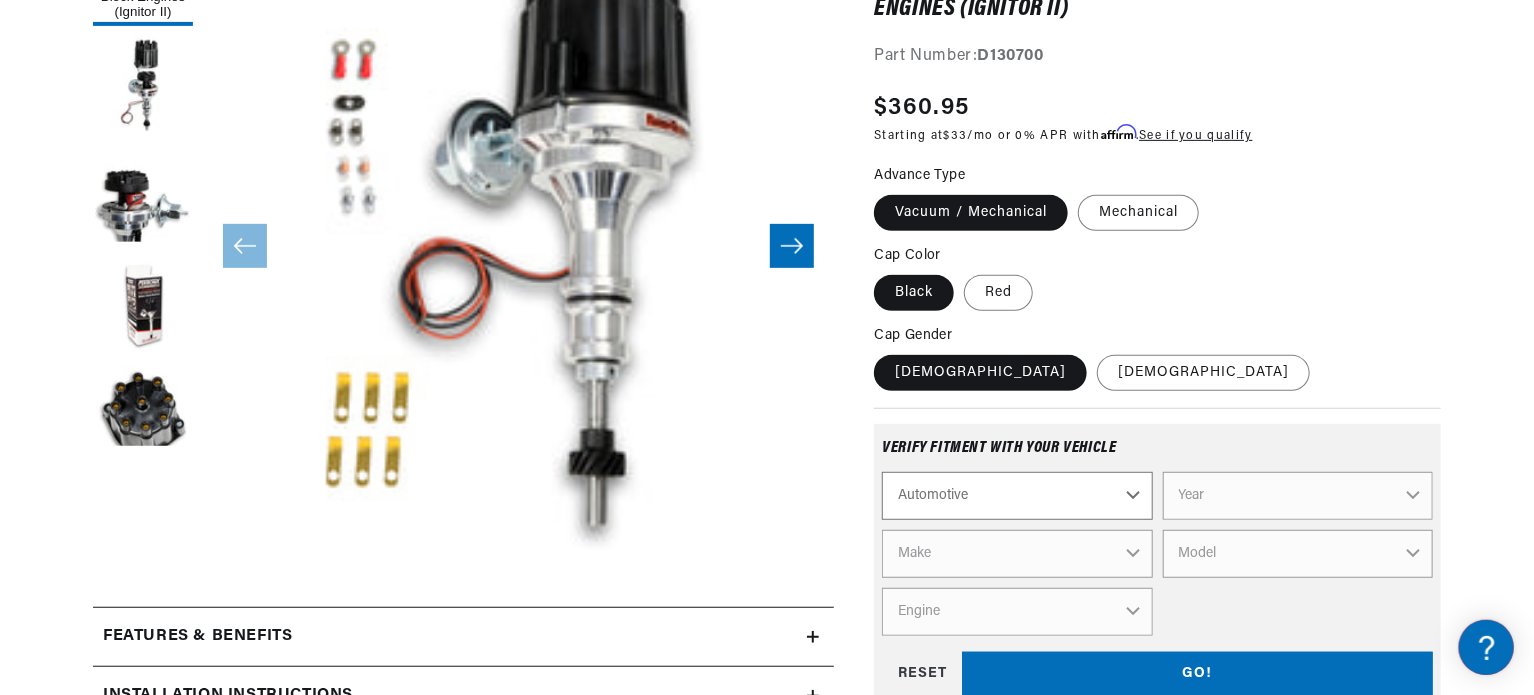 click on "Ride Type
Automotive
Agricultural
Industrial
Marine
Motorcycle" at bounding box center [1017, 496] 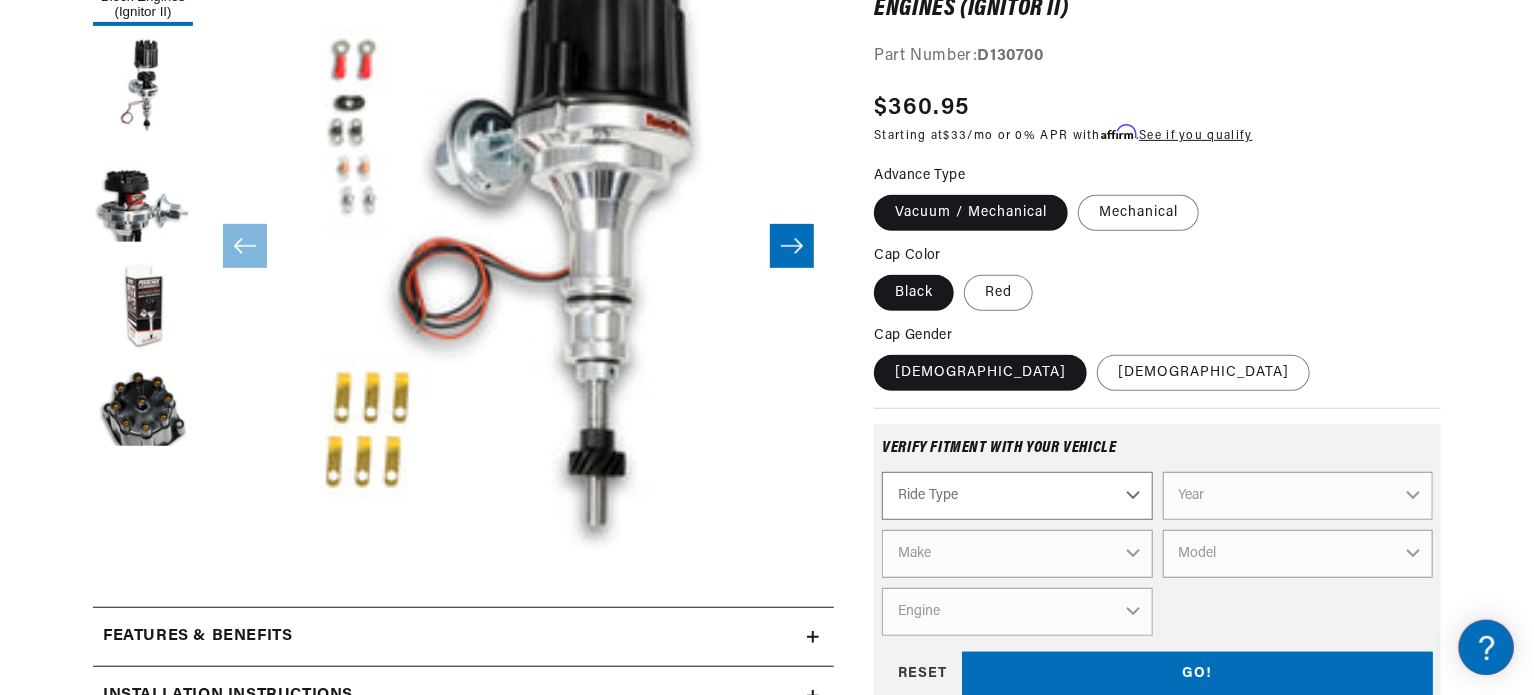 scroll, scrollTop: 0, scrollLeft: 0, axis: both 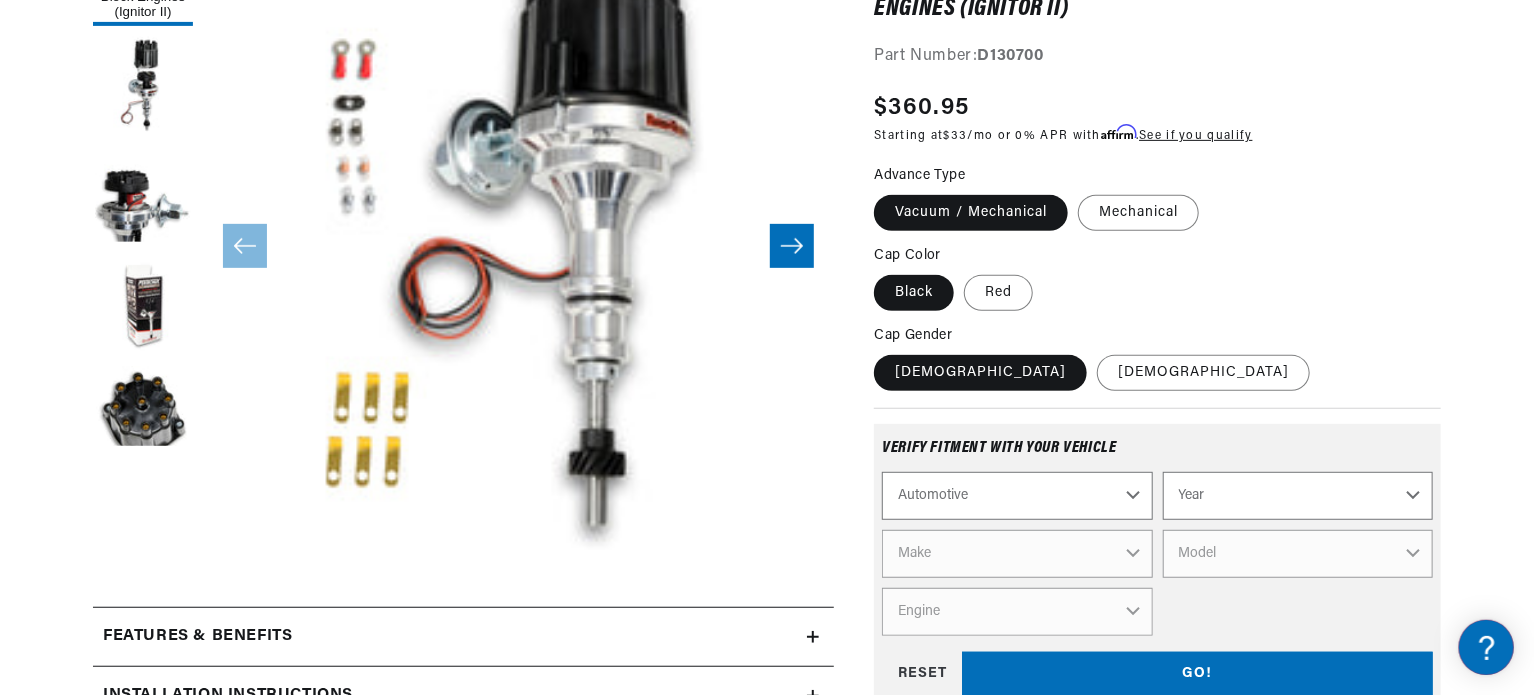 click on "Year
[DATE]
2021
2020
2019
2018
2017
2016
2015
2014
2013
2012
2011
2010
2009
2008
2007
2006
2005
2004
2003
2002
2001
2000
1999
1998
1997
1996
1995
1994
1993
1992
1991
1990
1989
1988
1987
1986 1985" at bounding box center (1298, 496) 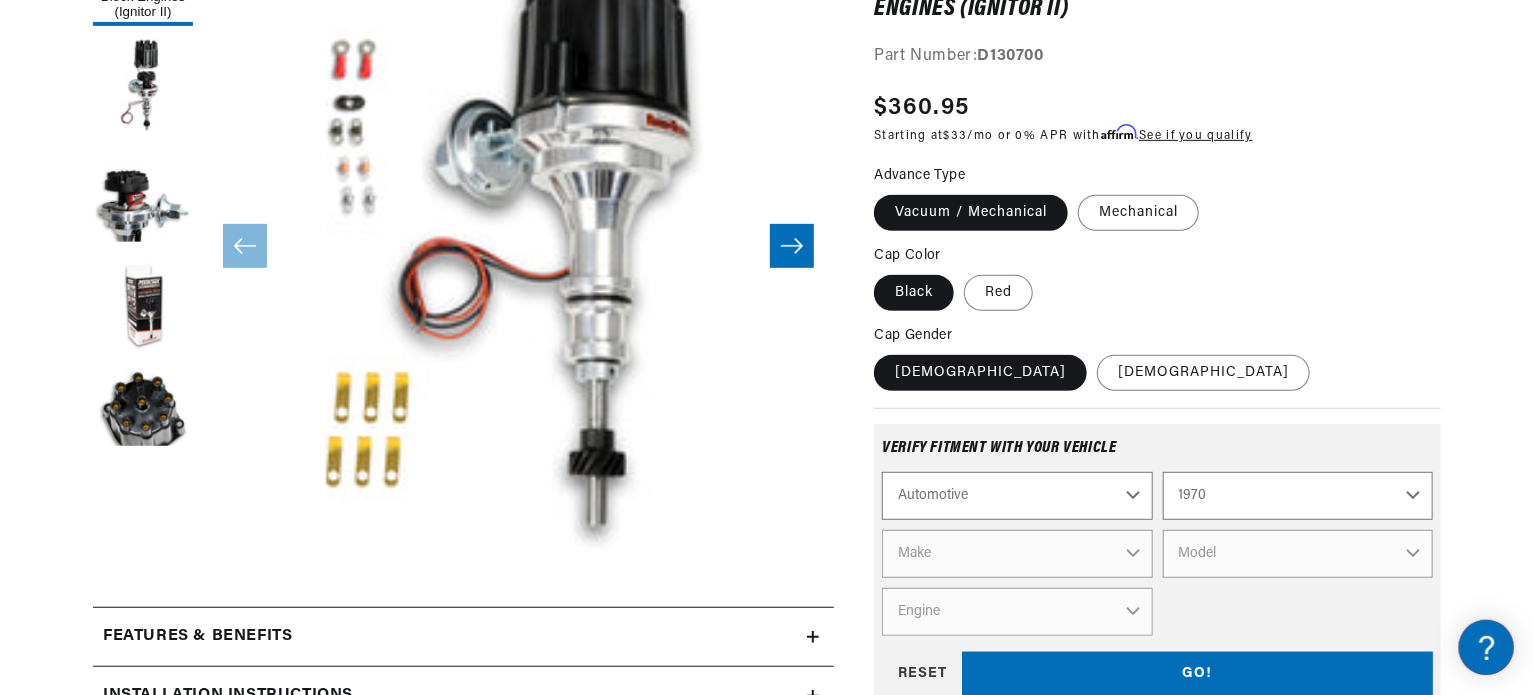 click on "Year
[DATE]
2021
2020
2019
2018
2017
2016
2015
2014
2013
2012
2011
2010
2009
2008
2007
2006
2005
2004
2003
2002
2001
2000
1999
1998
1997
1996
1995
1994
1993
1992
1991
1990
1989
1988
1987
1986 1985" at bounding box center (1298, 496) 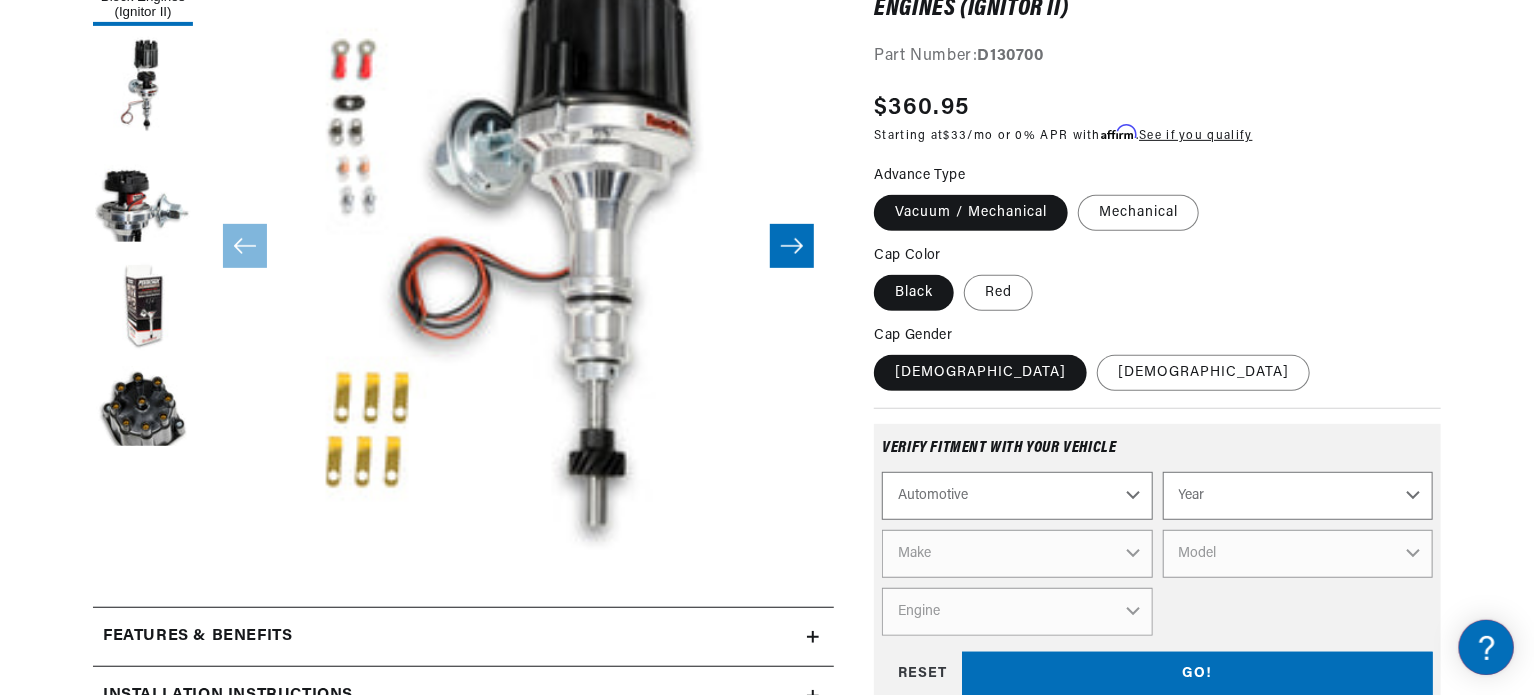 select on "1970" 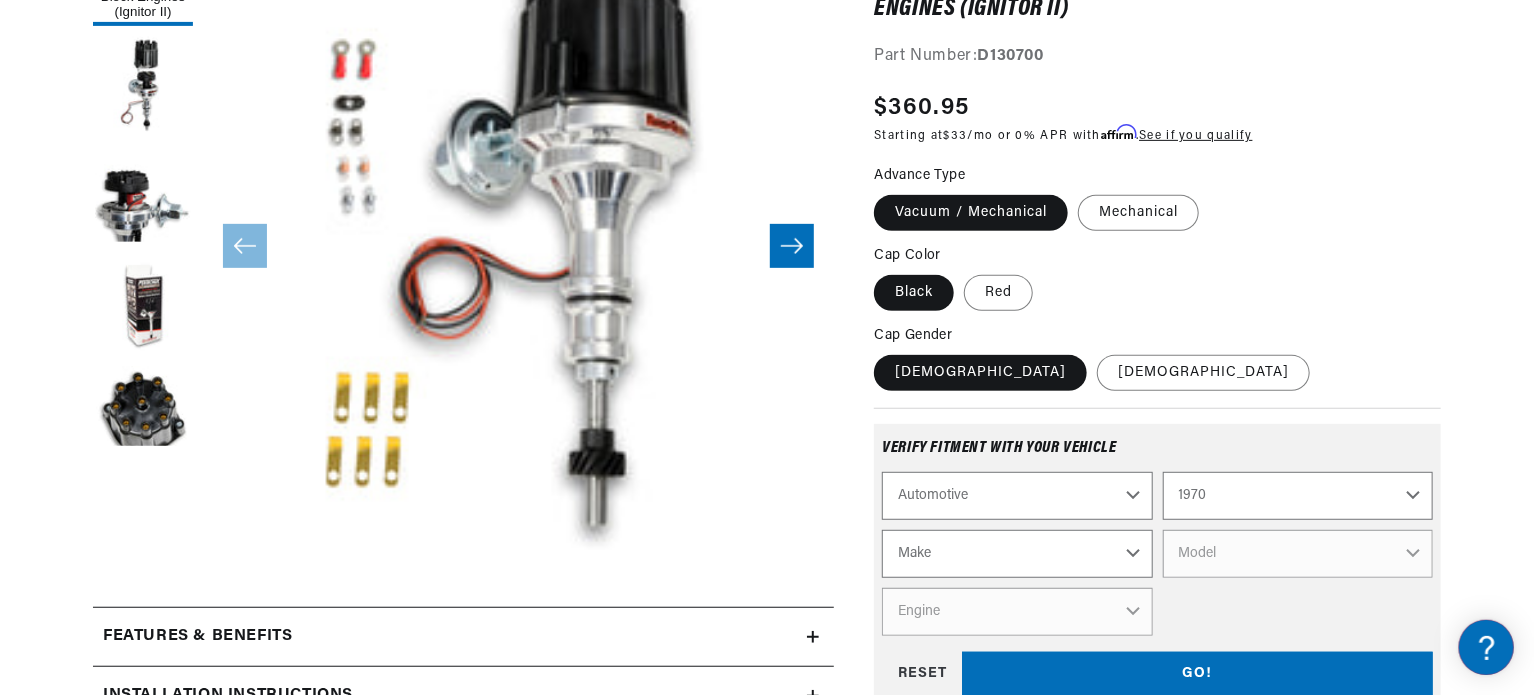 click on "Make
Alfa Romeo
American Motors
Aston [PERSON_NAME]
Audi
[GEOGRAPHIC_DATA]
[PERSON_NAME]
Avanti
BMW
Buick
Cadillac
Checker
Chevrolet
Chrysler
Citroen
Dodge
Ferrari
Fiat
[PERSON_NAME] ([GEOGRAPHIC_DATA])
GMC
Honda
IHC Truck
International
Jaguar
Jeep
Lamborghini
Lancia
[GEOGRAPHIC_DATA]
Lotus
Maserati
Mercedes-Benz
Mercury
MG" at bounding box center (1017, 554) 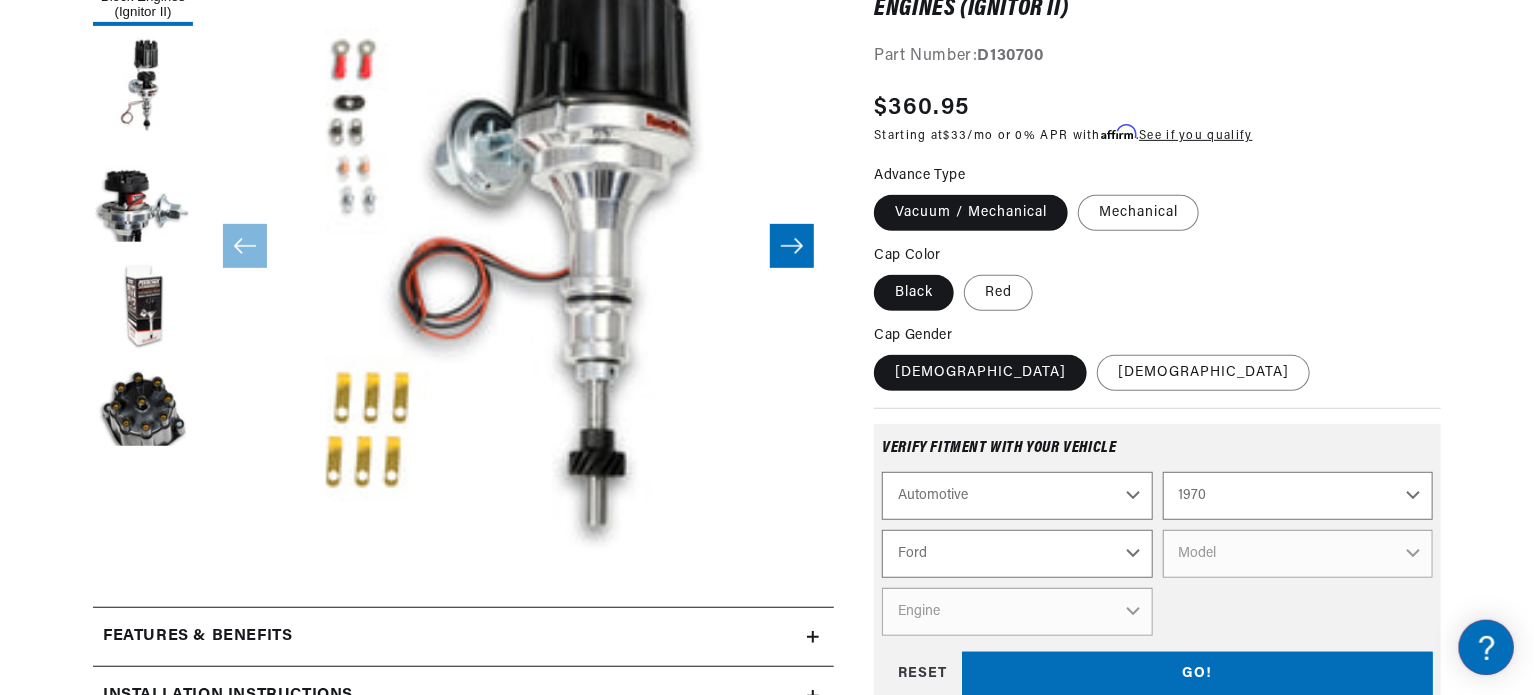 click on "Make
Alfa Romeo
American Motors
Aston [PERSON_NAME]
Audi
[GEOGRAPHIC_DATA]
[PERSON_NAME]
Avanti
BMW
Buick
Cadillac
Checker
Chevrolet
Chrysler
Citroen
Dodge
Ferrari
Fiat
[PERSON_NAME] ([GEOGRAPHIC_DATA])
GMC
Honda
IHC Truck
International
Jaguar
Jeep
Lamborghini
Lancia
[GEOGRAPHIC_DATA]
Lotus
Maserati
Mercedes-Benz
Mercury
MG" at bounding box center (1017, 554) 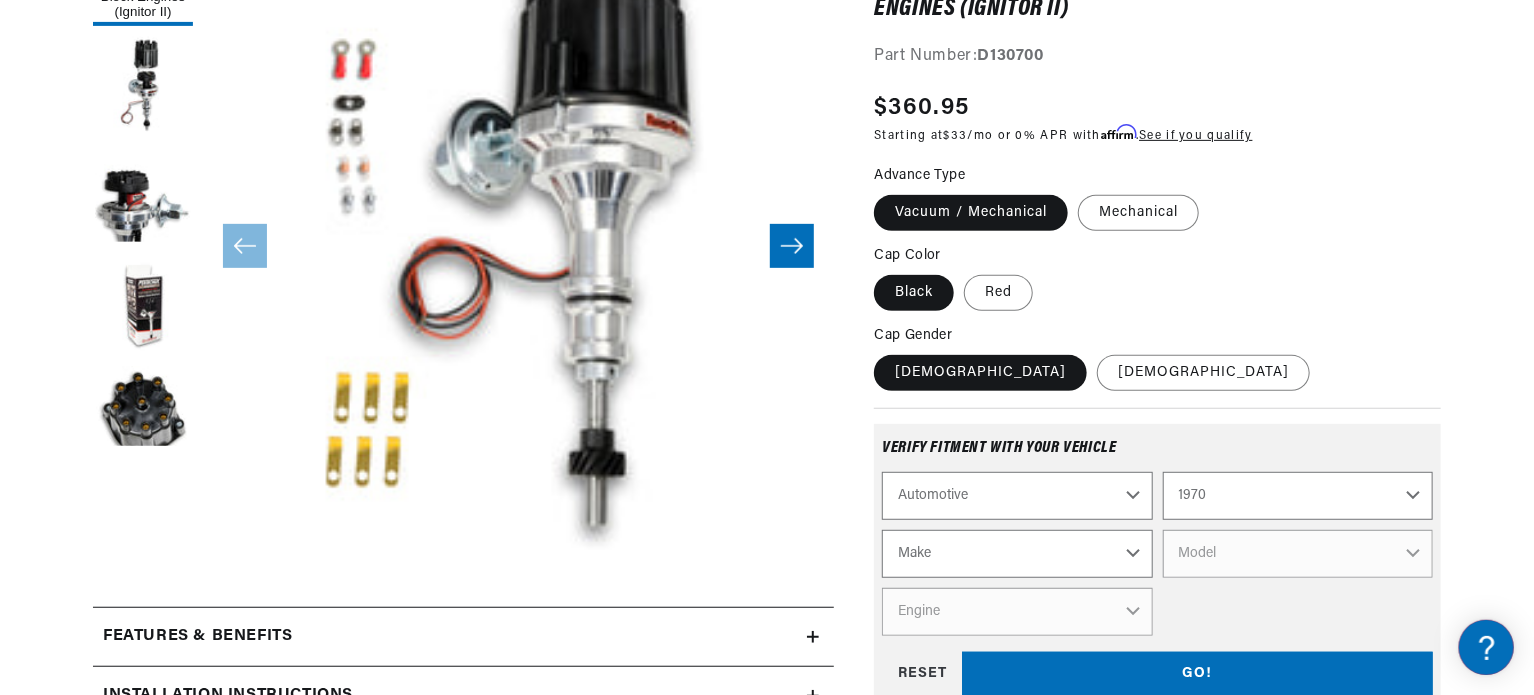 select on "Ford" 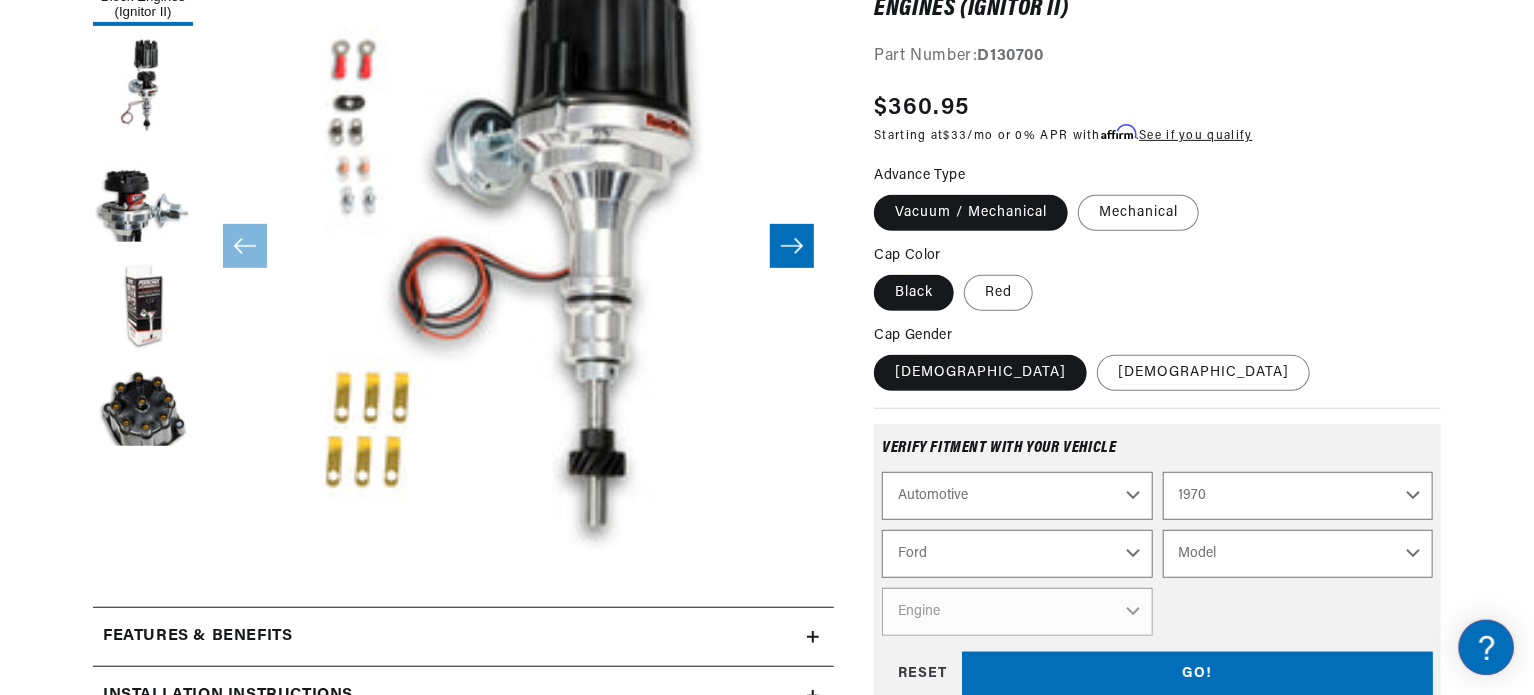 click on "Model
Bronco
Country Sedan
Country Squire
Custom
Custom 500
E-100 Econoline
E-200 Econoline
E-300 Econoline
F-100
F-250
F-350
[GEOGRAPHIC_DATA]
Falcon
Galaxie 500
LTD
Maverick
Mustang
P-350
Ranch Wagon
[GEOGRAPHIC_DATA]
Thunderbird
[GEOGRAPHIC_DATA]" at bounding box center (1298, 554) 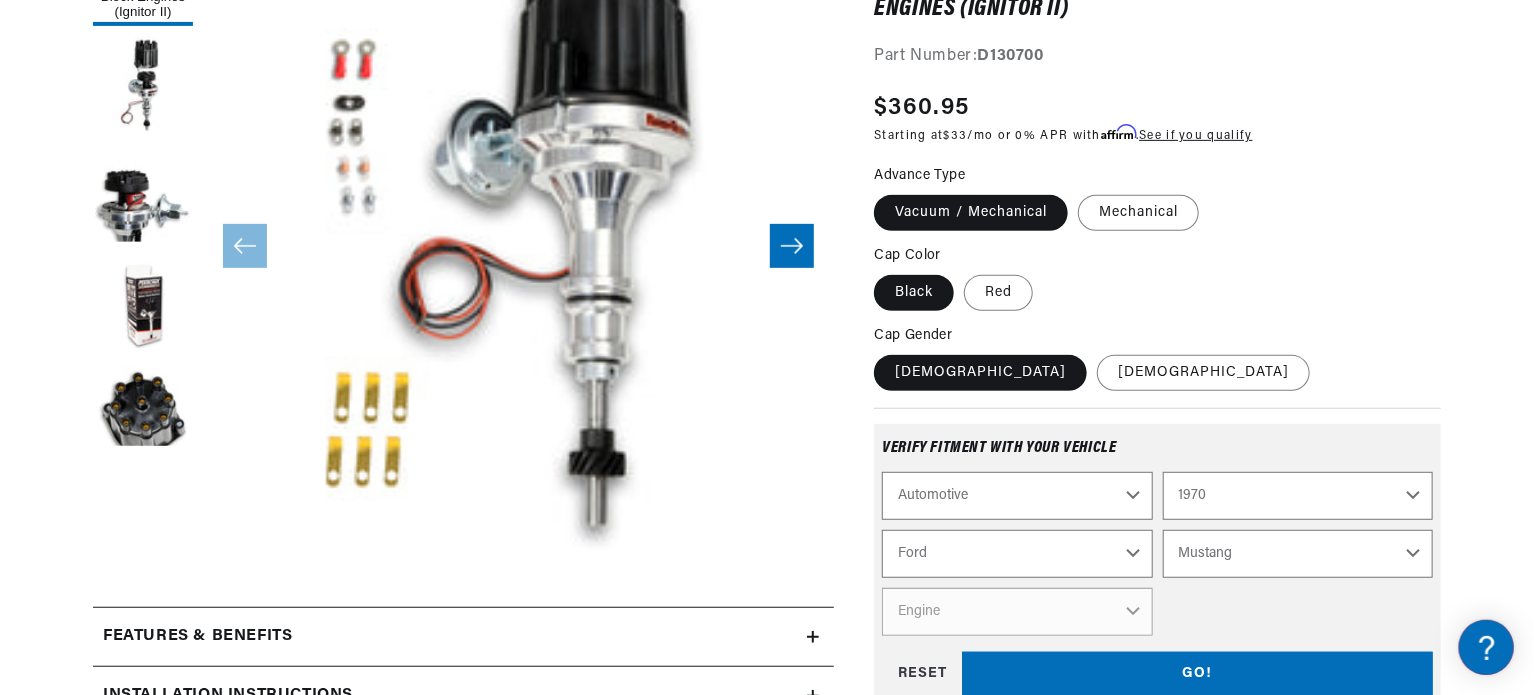 click on "Model
Bronco
Country Sedan
Country Squire
Custom
Custom 500
E-100 Econoline
E-200 Econoline
E-300 Econoline
F-100
F-250
F-350
[GEOGRAPHIC_DATA]
Falcon
Galaxie 500
LTD
Maverick
Mustang
P-350
Ranch Wagon
[GEOGRAPHIC_DATA]
Thunderbird
[GEOGRAPHIC_DATA]" at bounding box center [1298, 554] 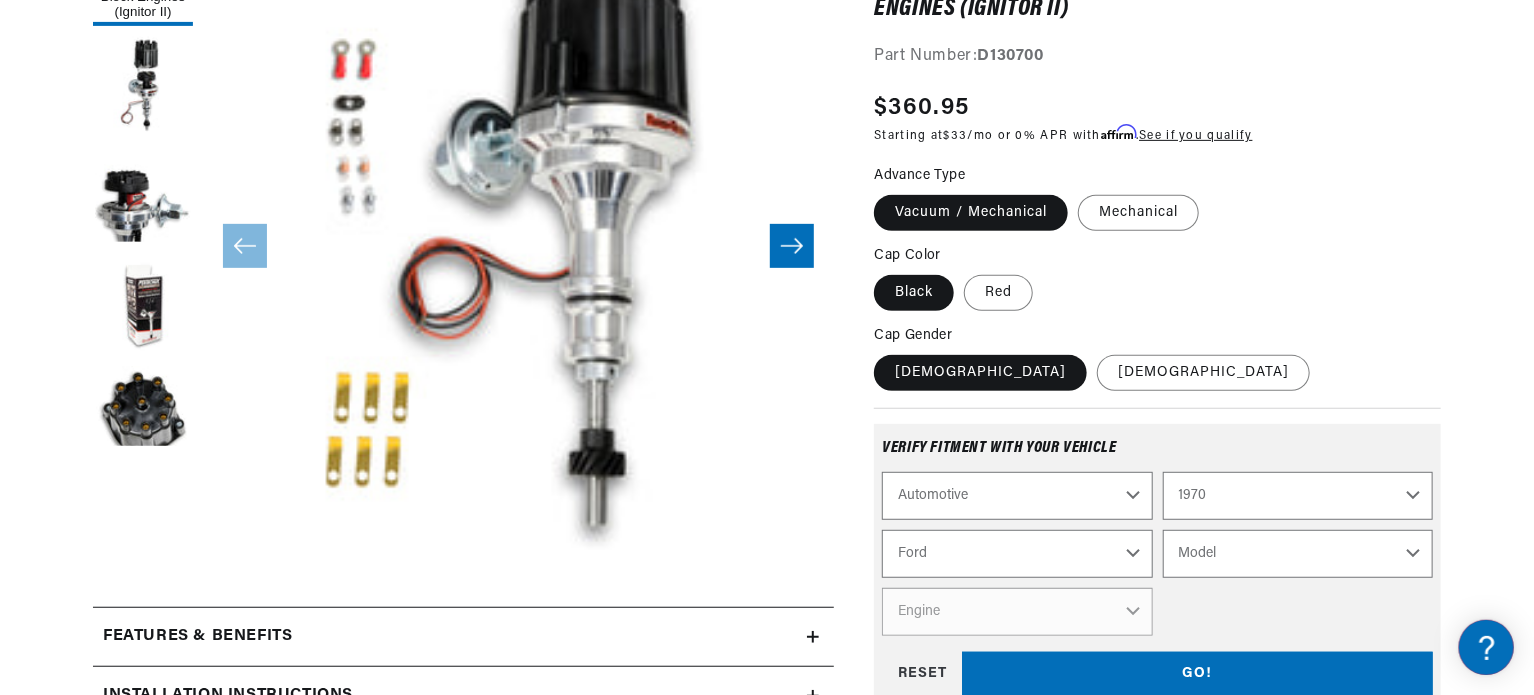 select on "Mustang" 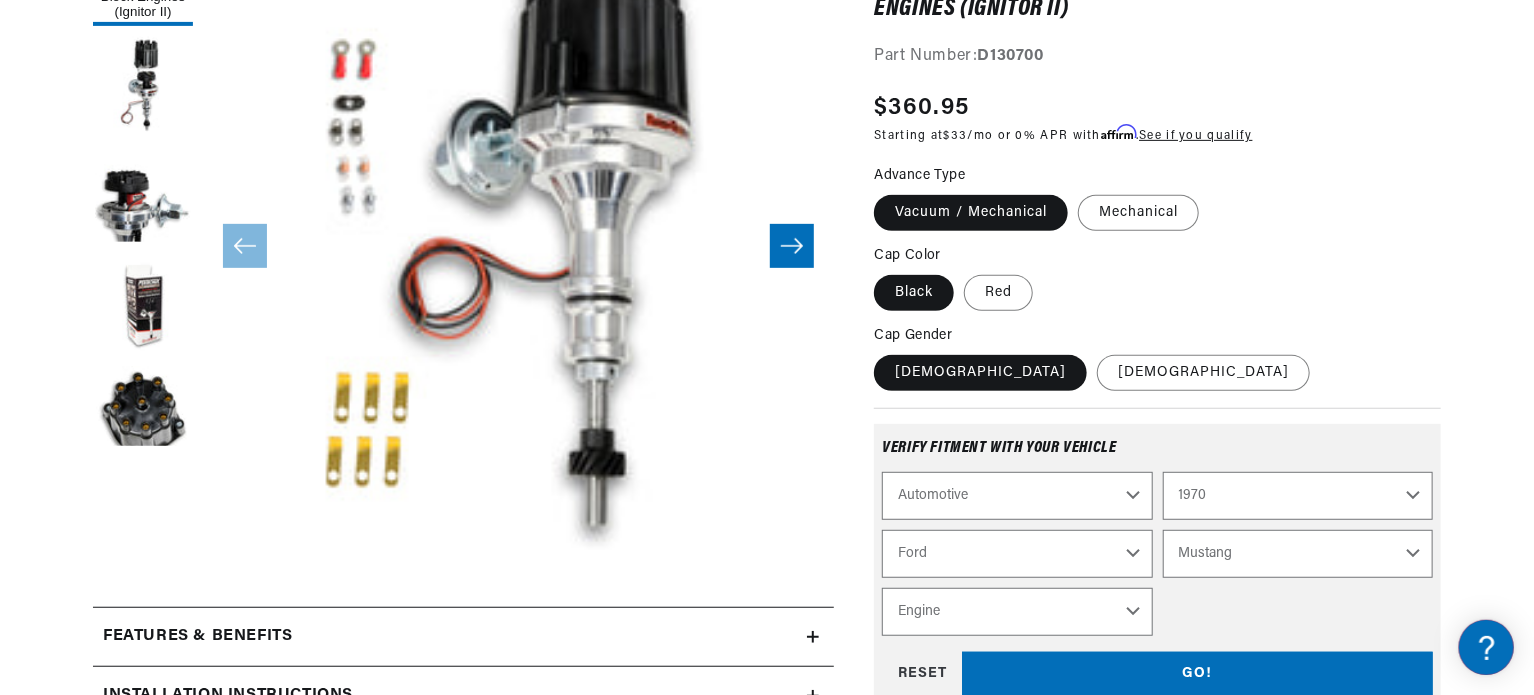 scroll, scrollTop: 0, scrollLeft: 1180, axis: horizontal 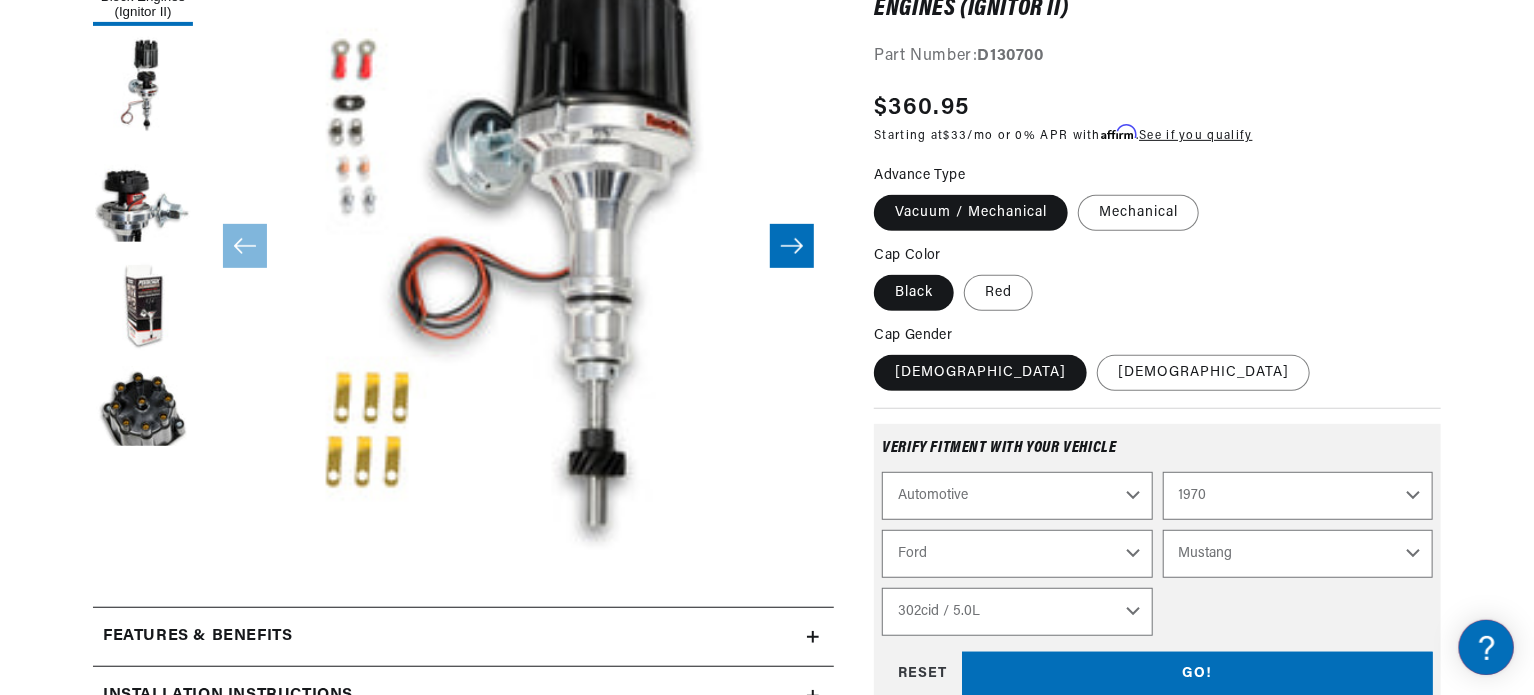 click on "Engine
4.3L
200cid / 3.3L
250cid / 4.1L
289cid / 4.7L
302cid / 5.0L
351cid / 5.8L
351W
390cid / 6.4L
428cid / 7.0L
429cid / 7.0L" at bounding box center [1017, 612] 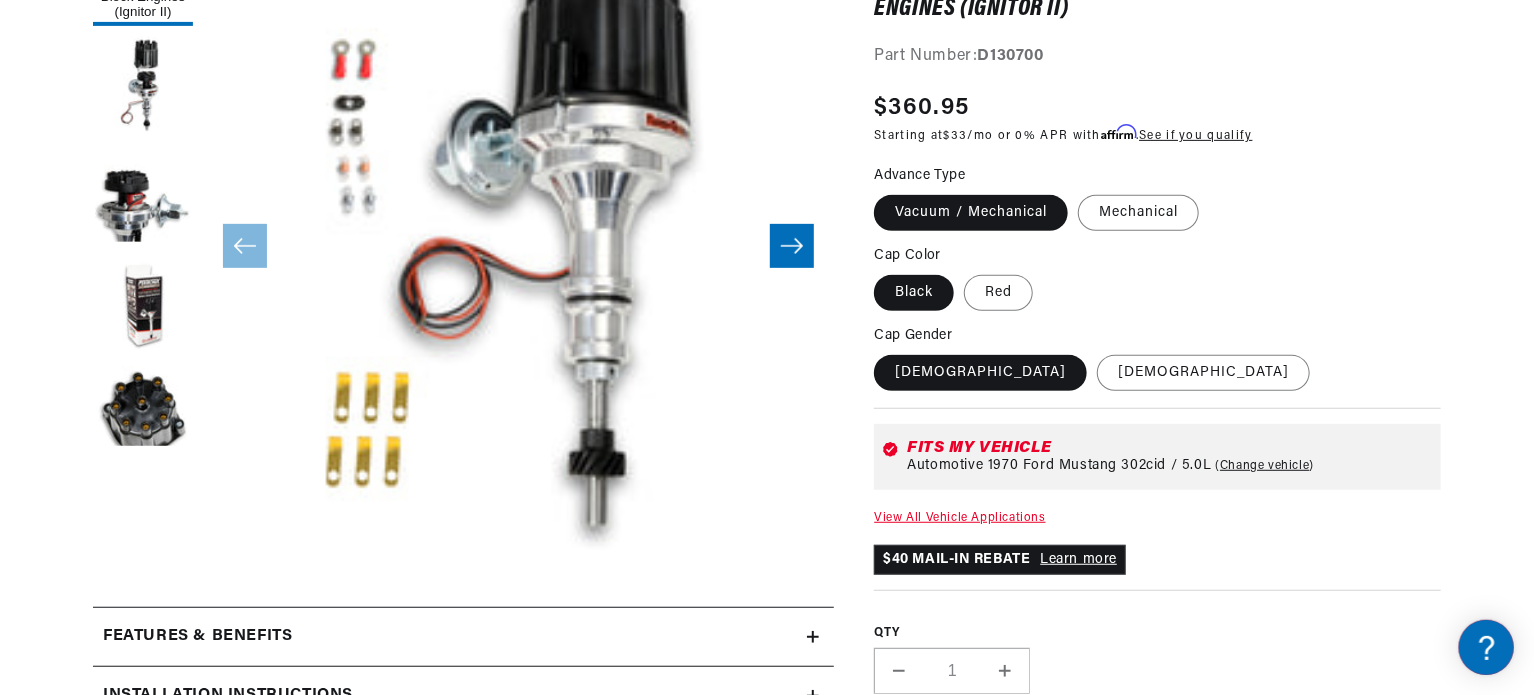 scroll, scrollTop: 0, scrollLeft: 1180, axis: horizontal 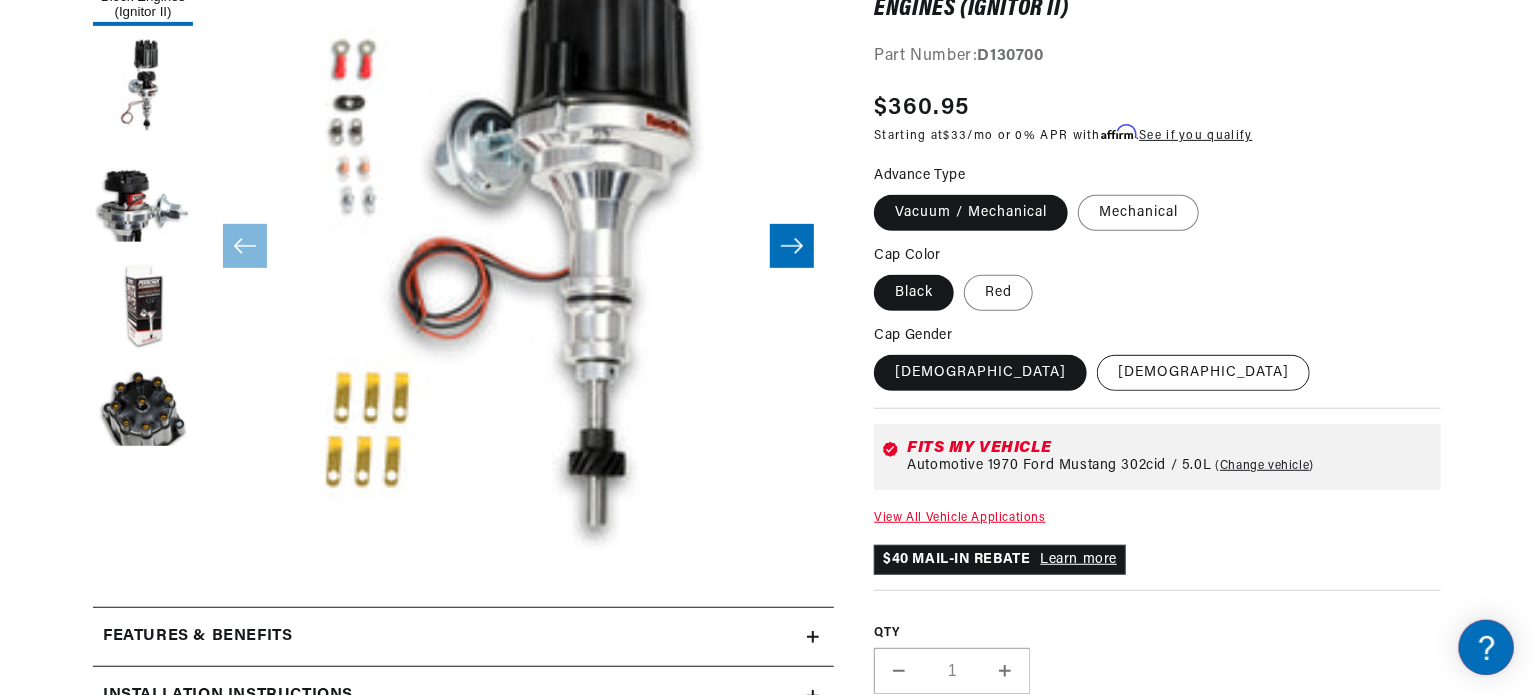 click on "[DEMOGRAPHIC_DATA]" at bounding box center (1203, 373) 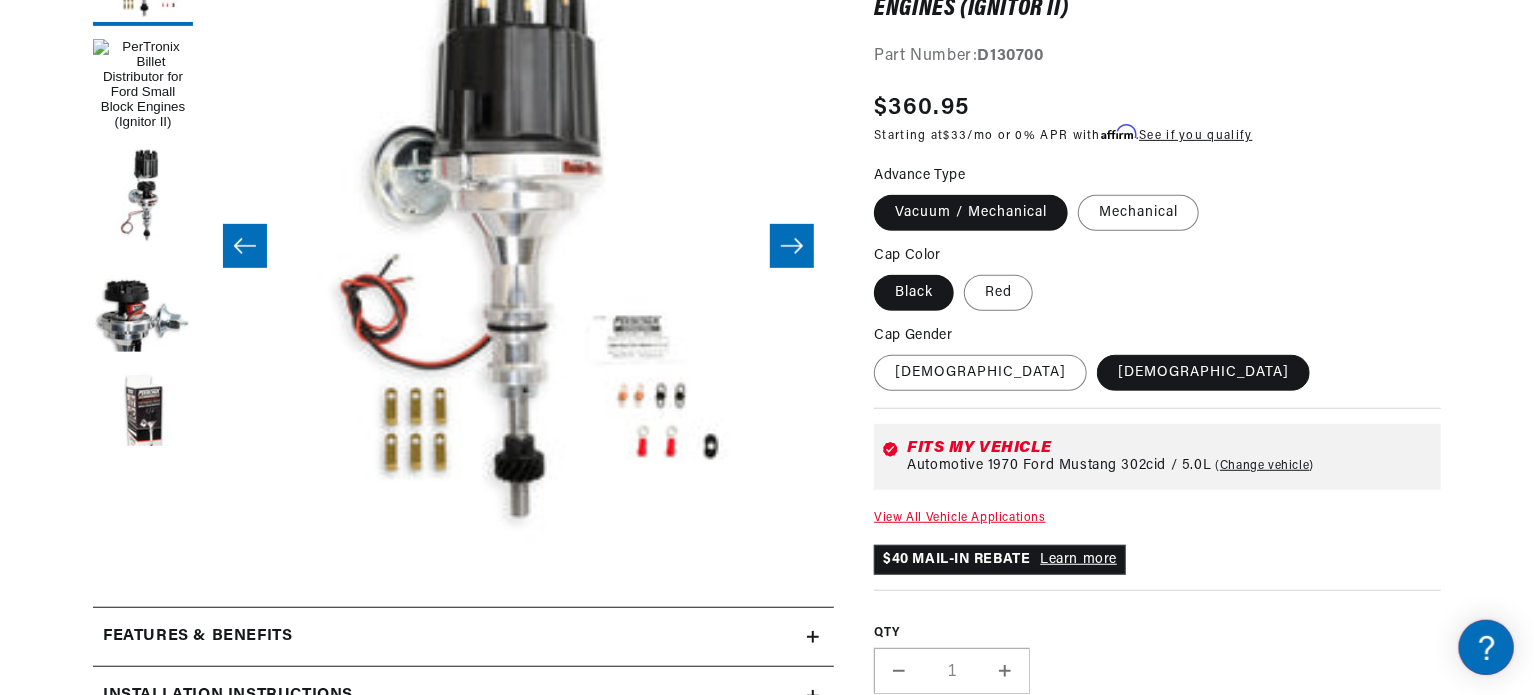 scroll, scrollTop: 0, scrollLeft: 0, axis: both 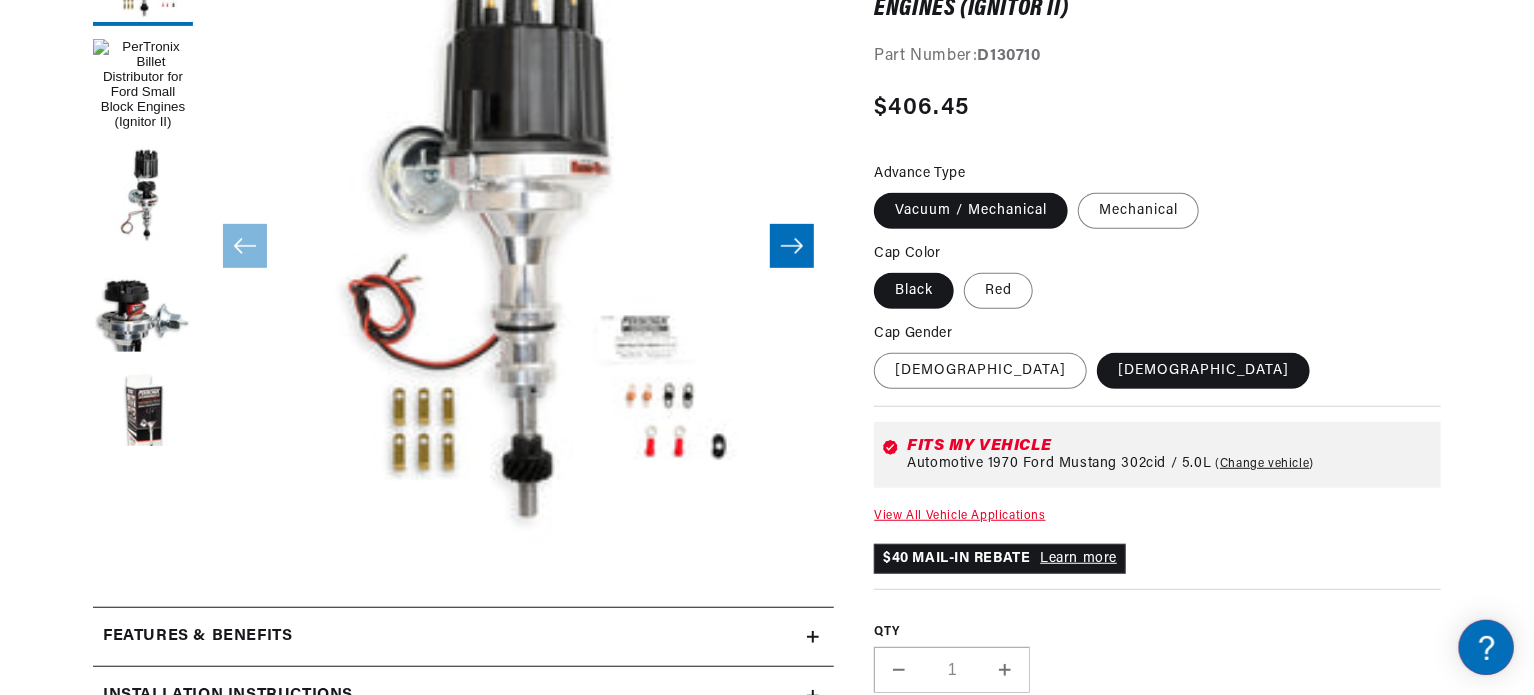 click on "[DEMOGRAPHIC_DATA]" at bounding box center [879, 349] 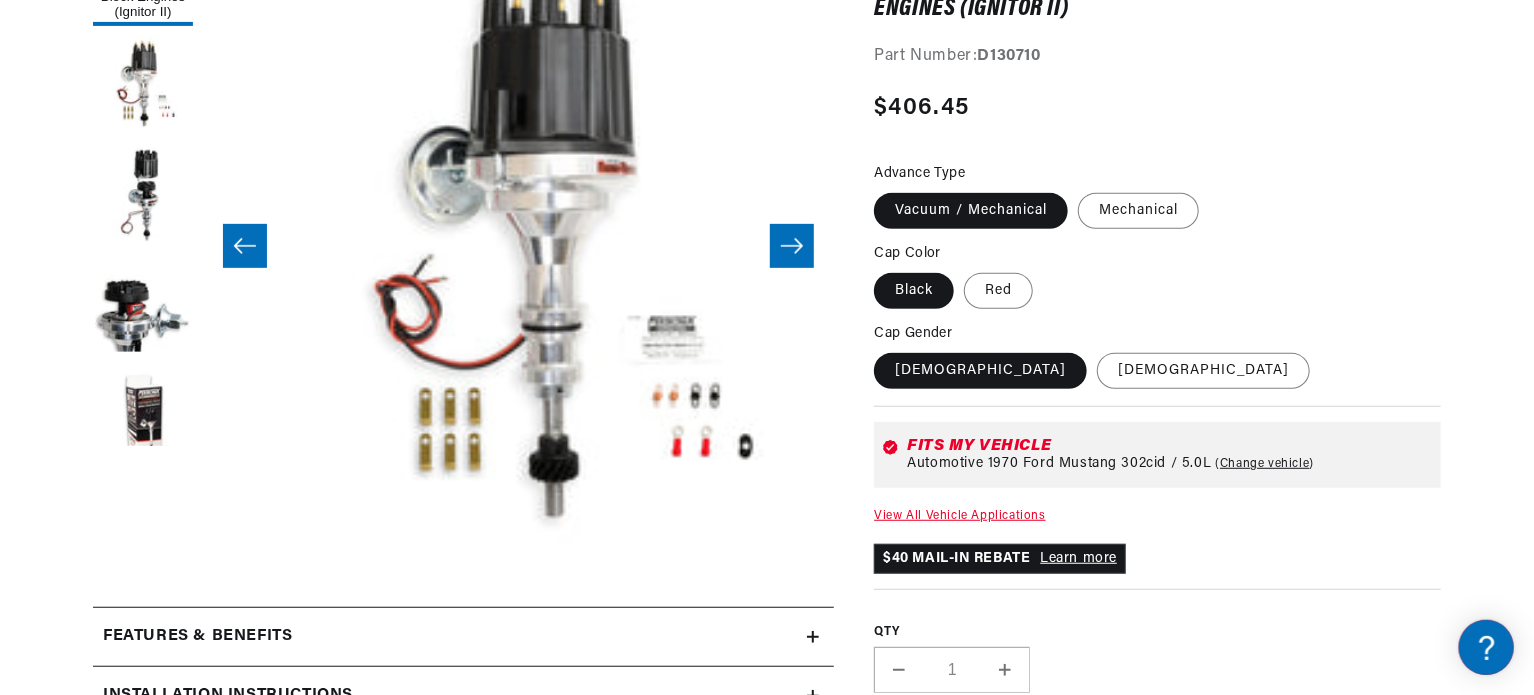 scroll, scrollTop: 0, scrollLeft: 430, axis: horizontal 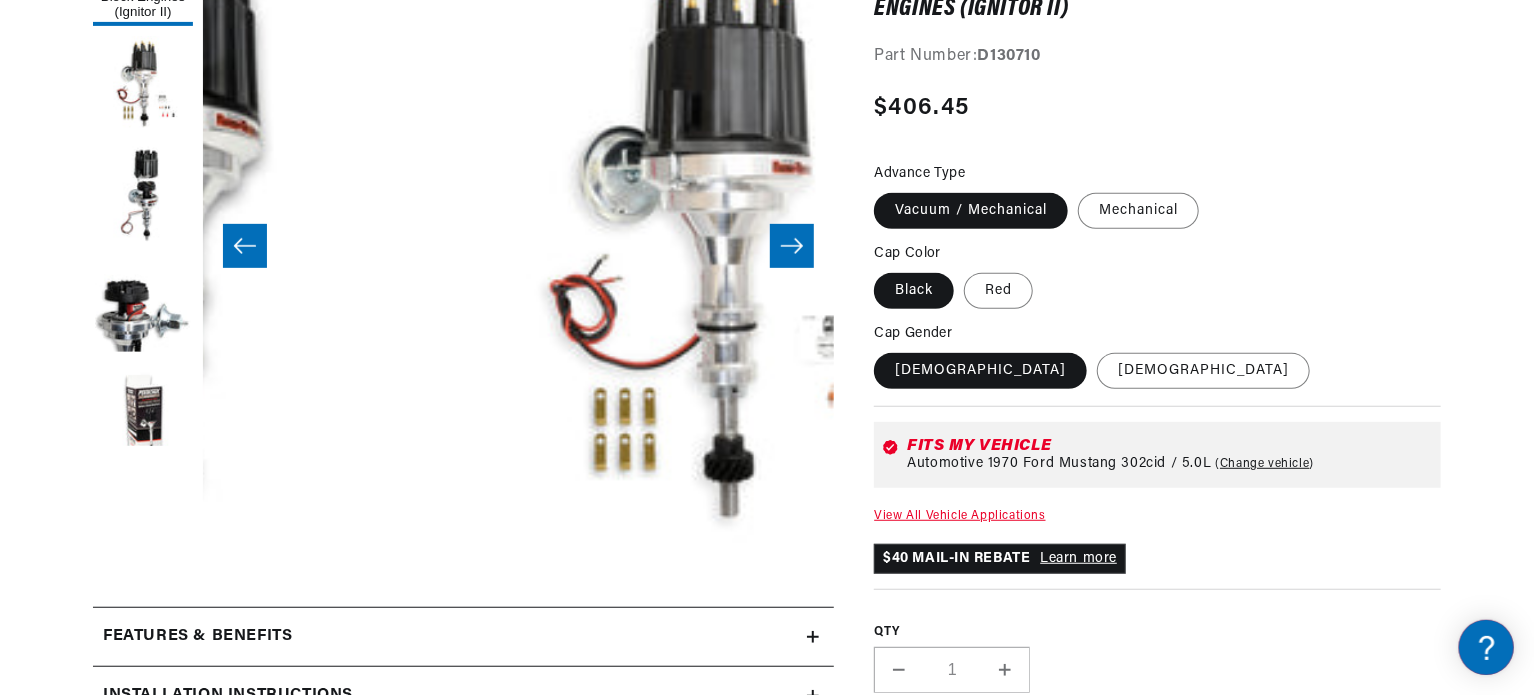 click on "[DEMOGRAPHIC_DATA]" at bounding box center [1097, 349] 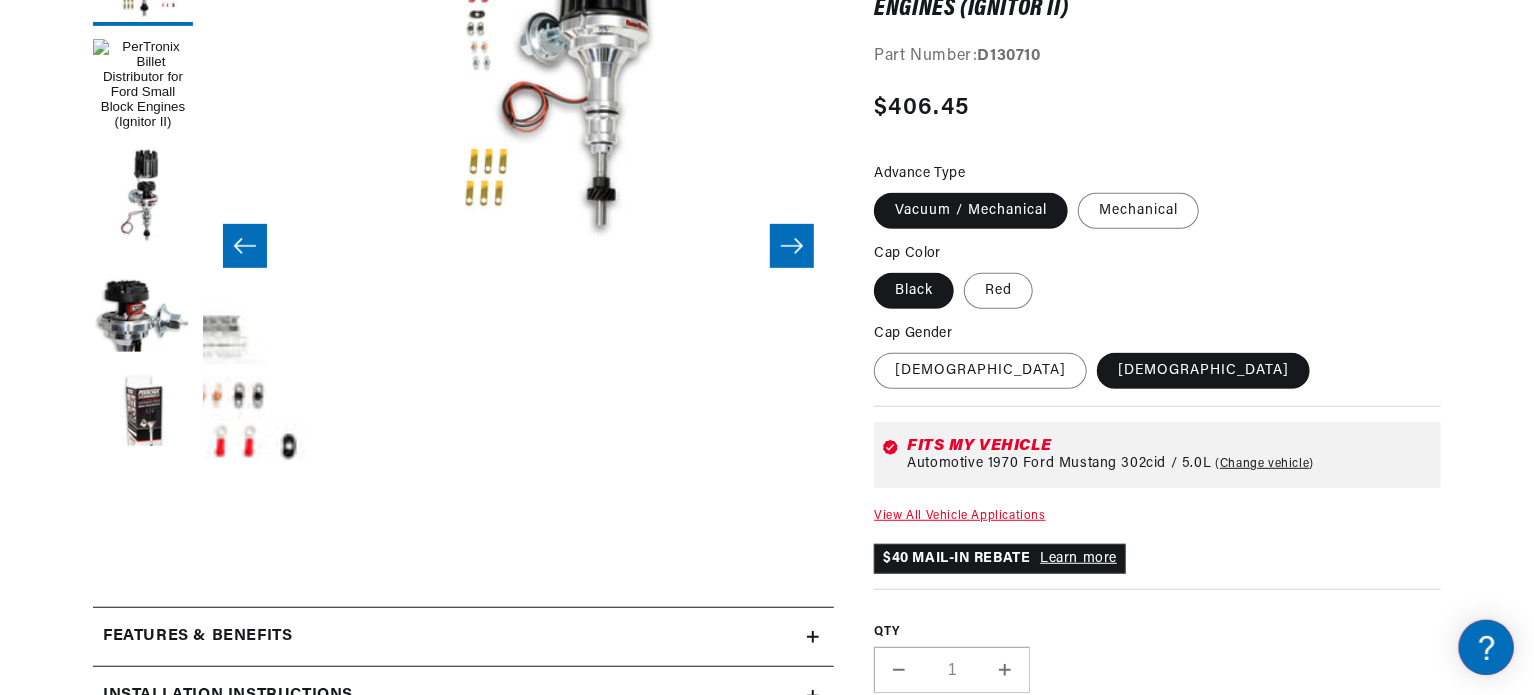 scroll, scrollTop: 0, scrollLeft: 0, axis: both 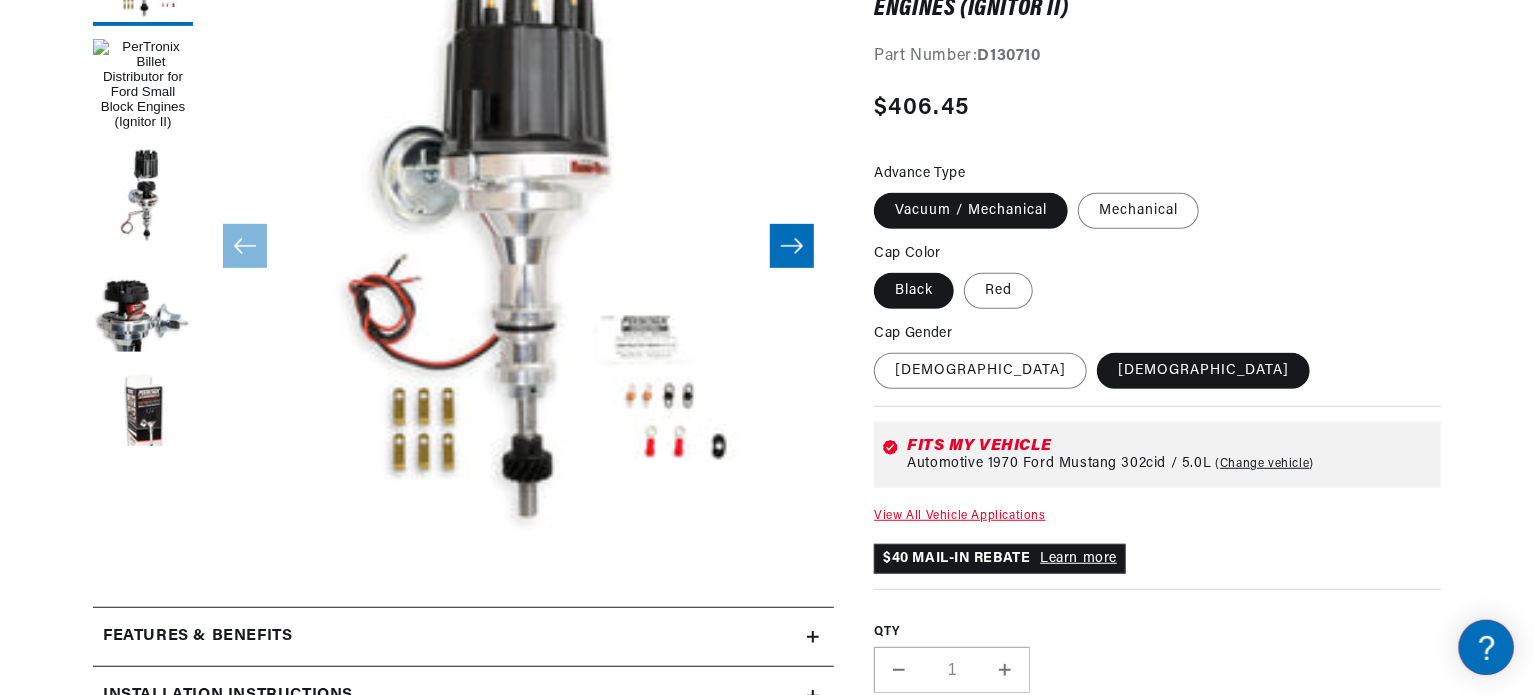 click on "[DEMOGRAPHIC_DATA]" at bounding box center (879, 349) 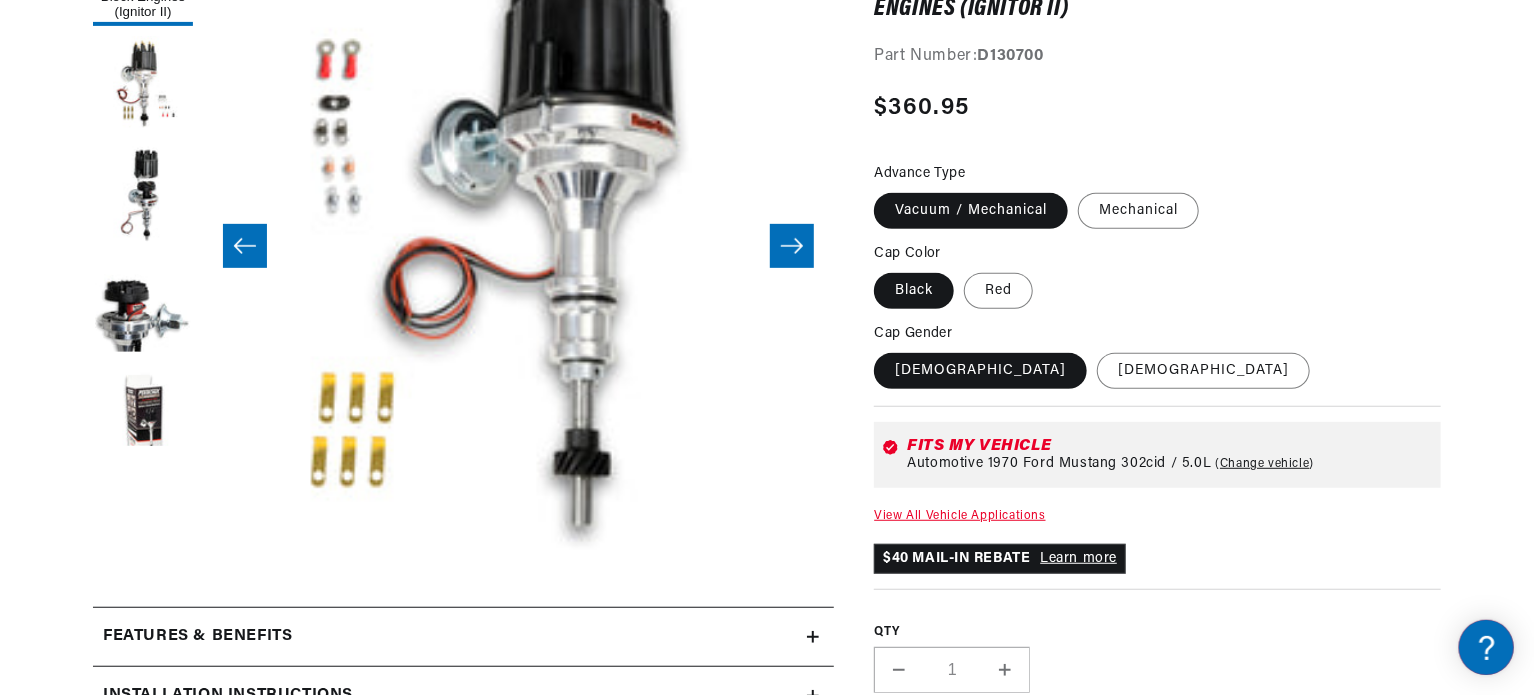 scroll, scrollTop: 0, scrollLeft: 0, axis: both 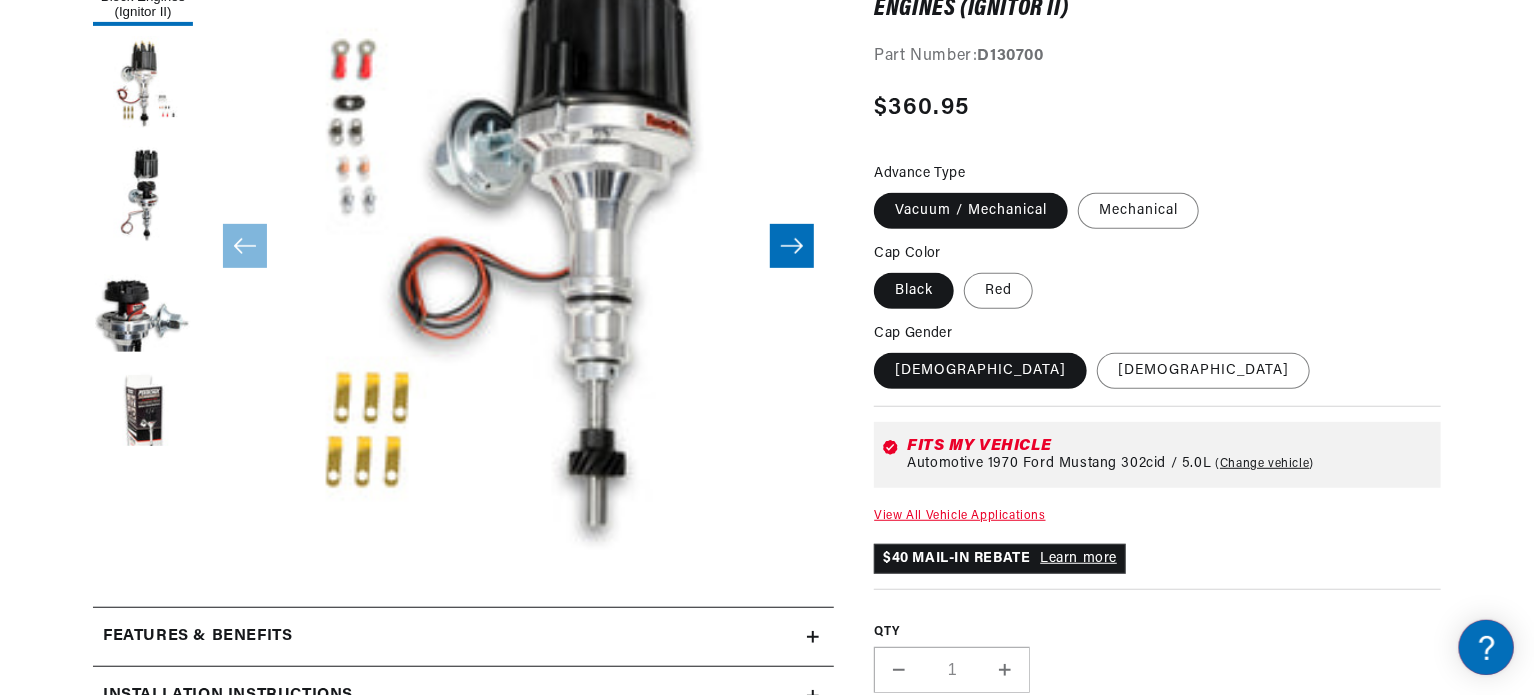 click on "Advance Type
Vacuum / Mechanical
Mechanical" at bounding box center [1157, 197] 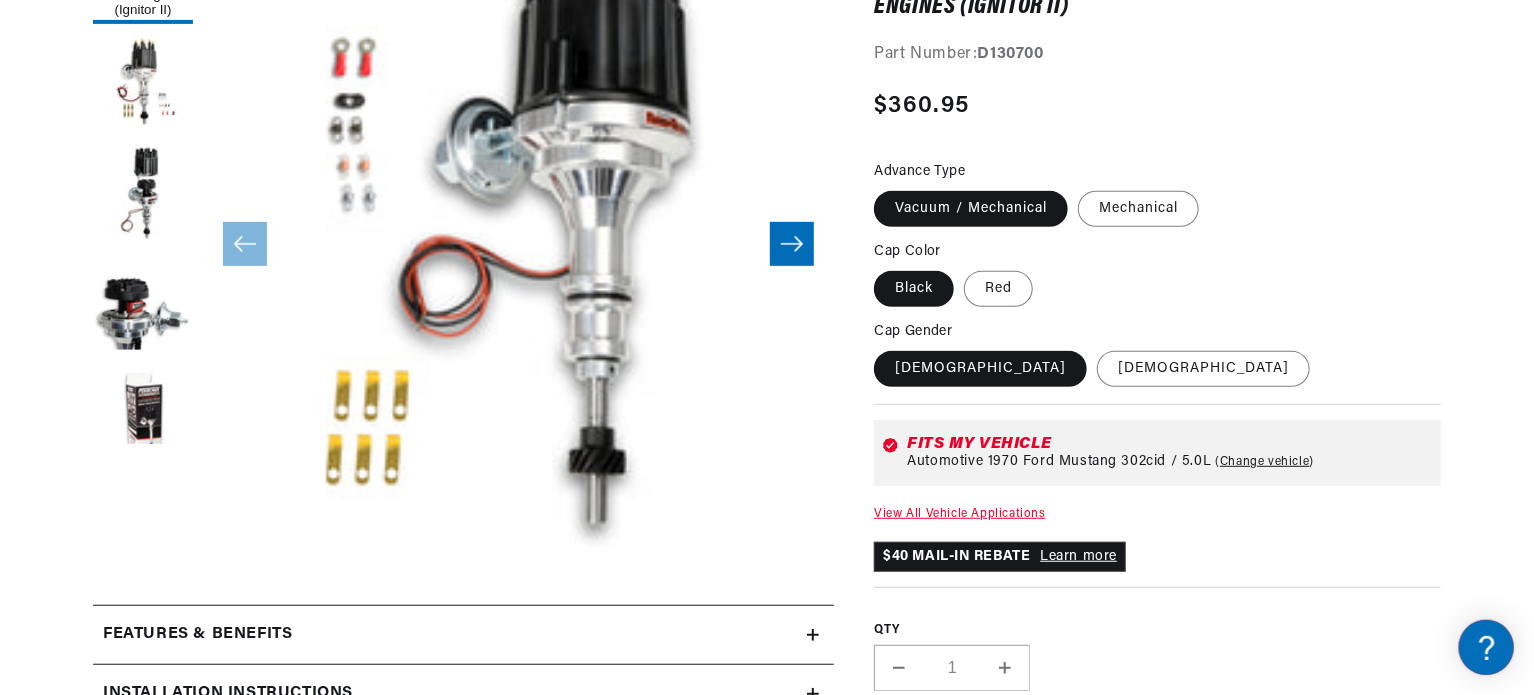 scroll, scrollTop: 415, scrollLeft: 0, axis: vertical 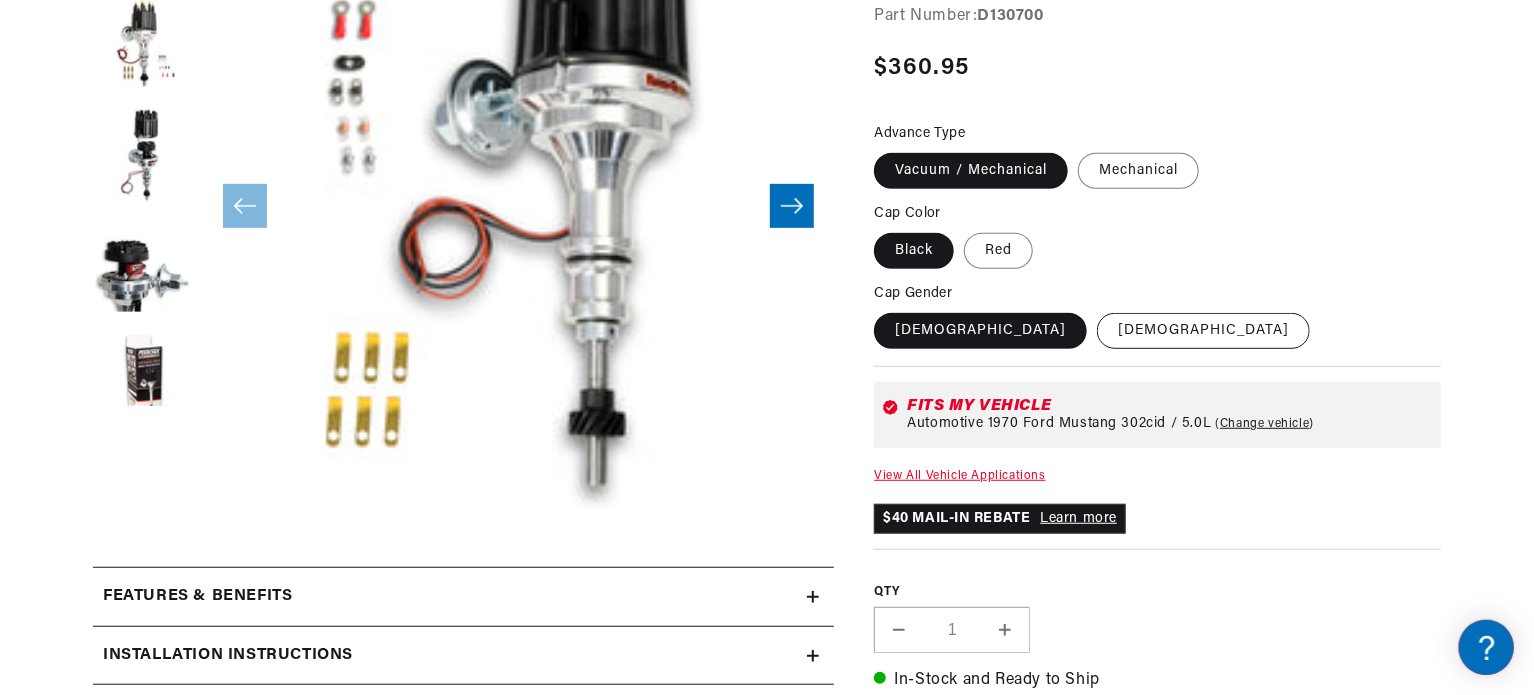 click on "[DEMOGRAPHIC_DATA]" at bounding box center [1203, 331] 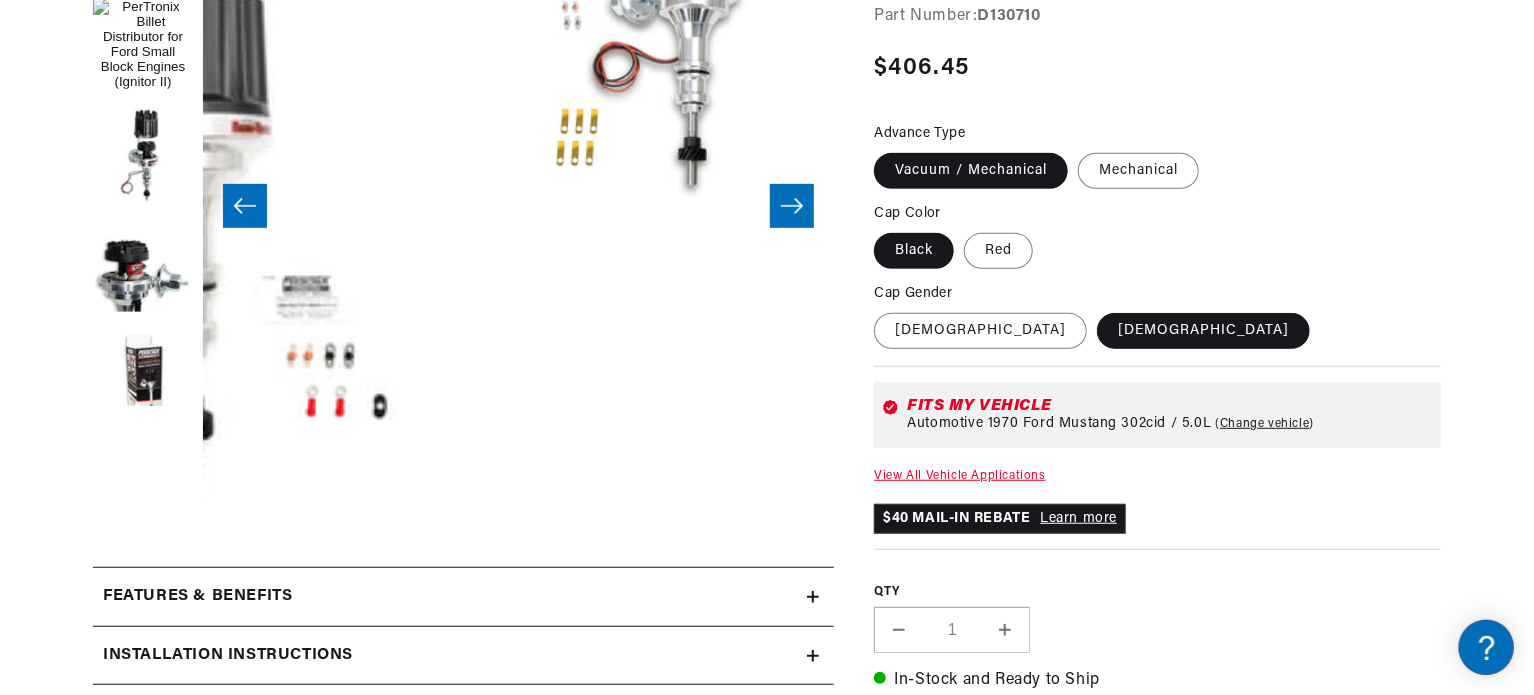 scroll, scrollTop: 0, scrollLeft: 0, axis: both 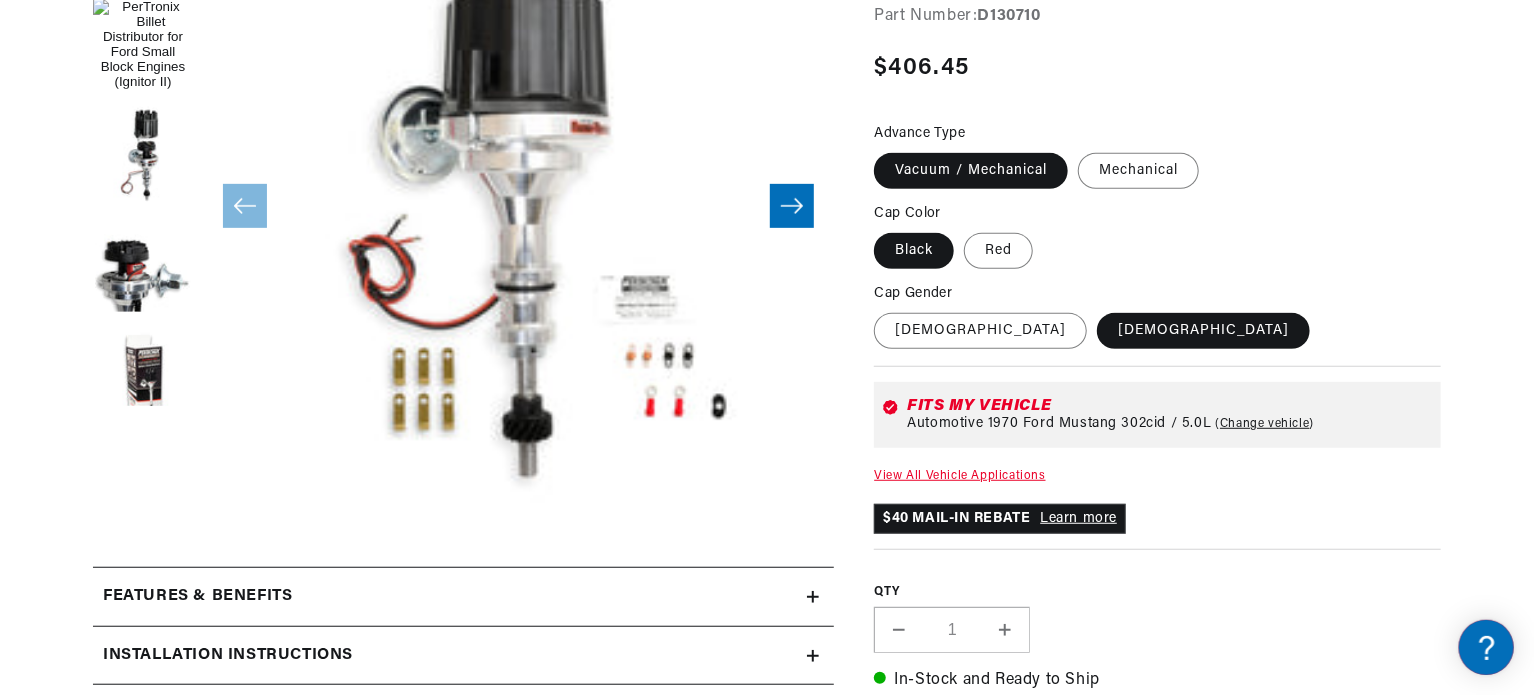 click on "Cap Color
Black
Red" at bounding box center (1157, 237) 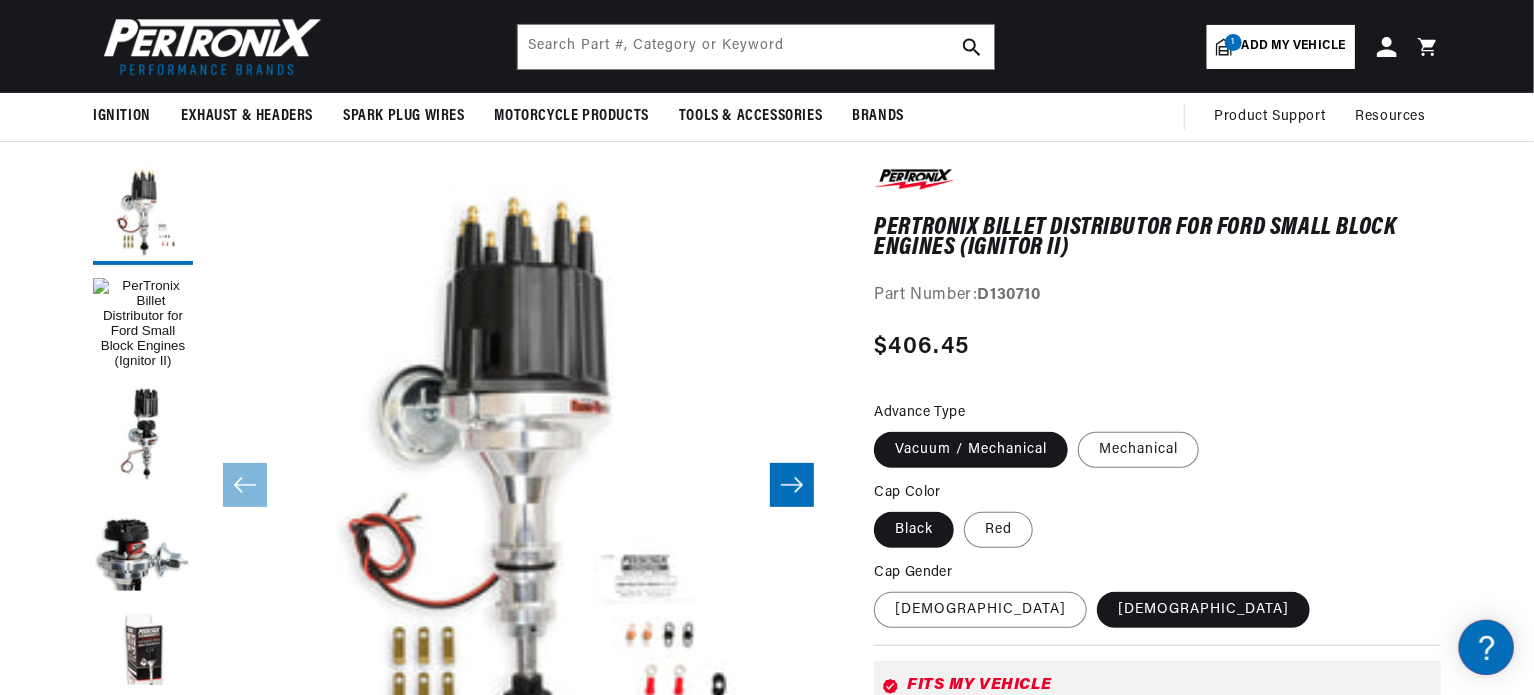 scroll, scrollTop: 135, scrollLeft: 0, axis: vertical 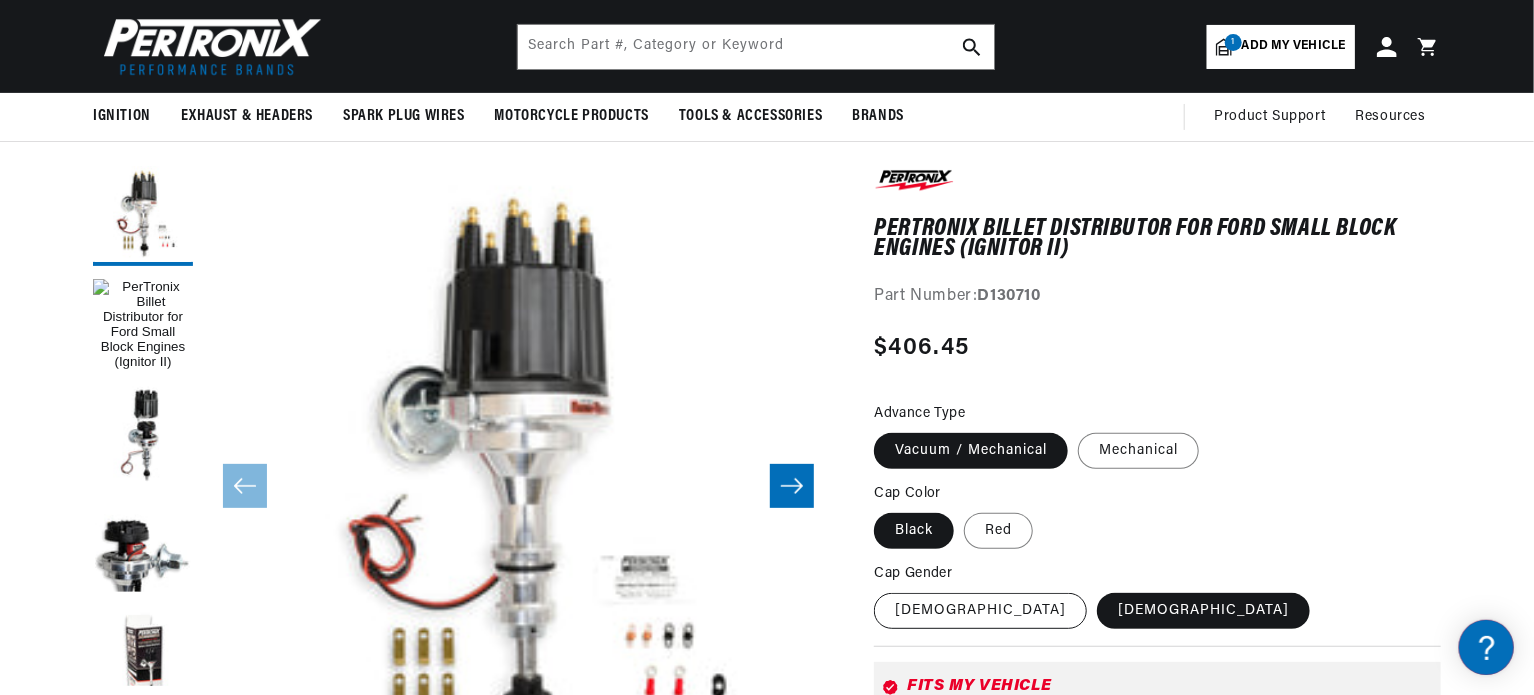 click on "[DEMOGRAPHIC_DATA]" at bounding box center (980, 611) 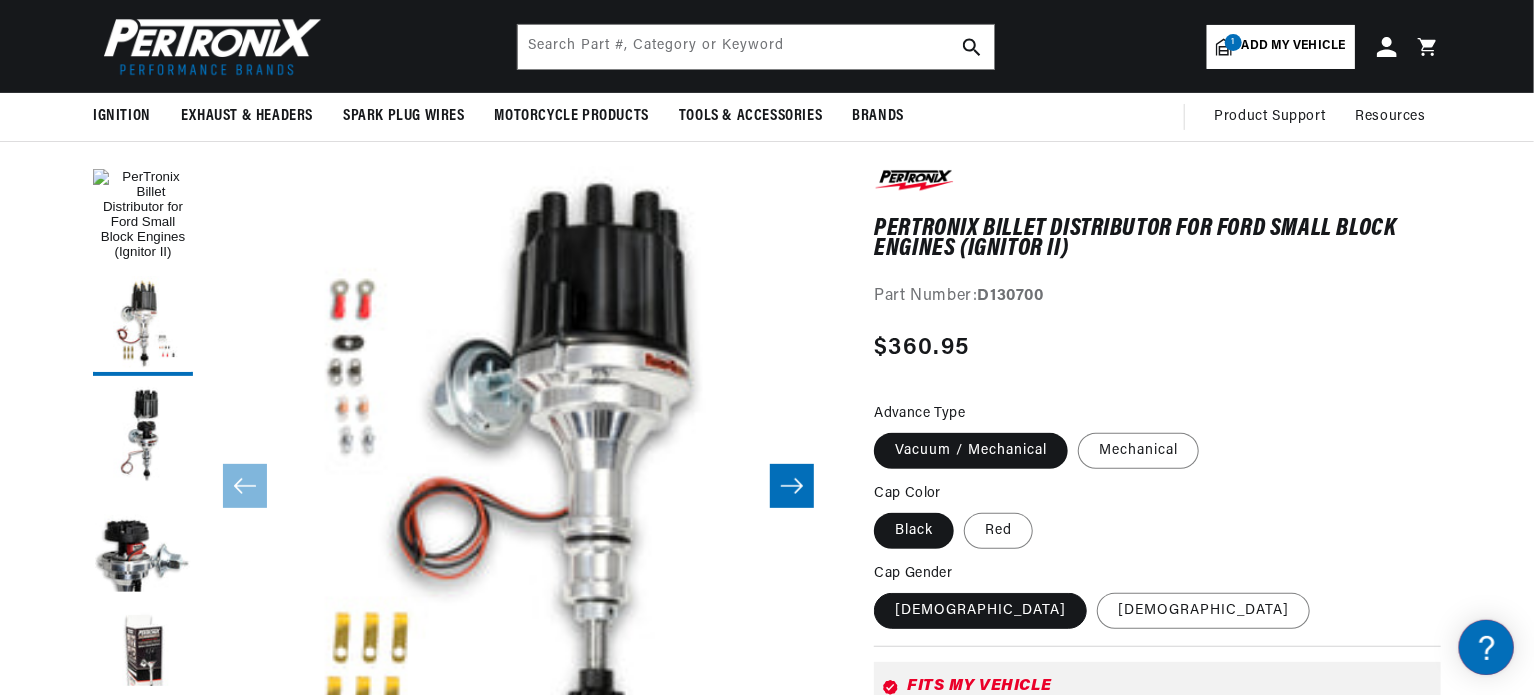 scroll, scrollTop: 0, scrollLeft: 0, axis: both 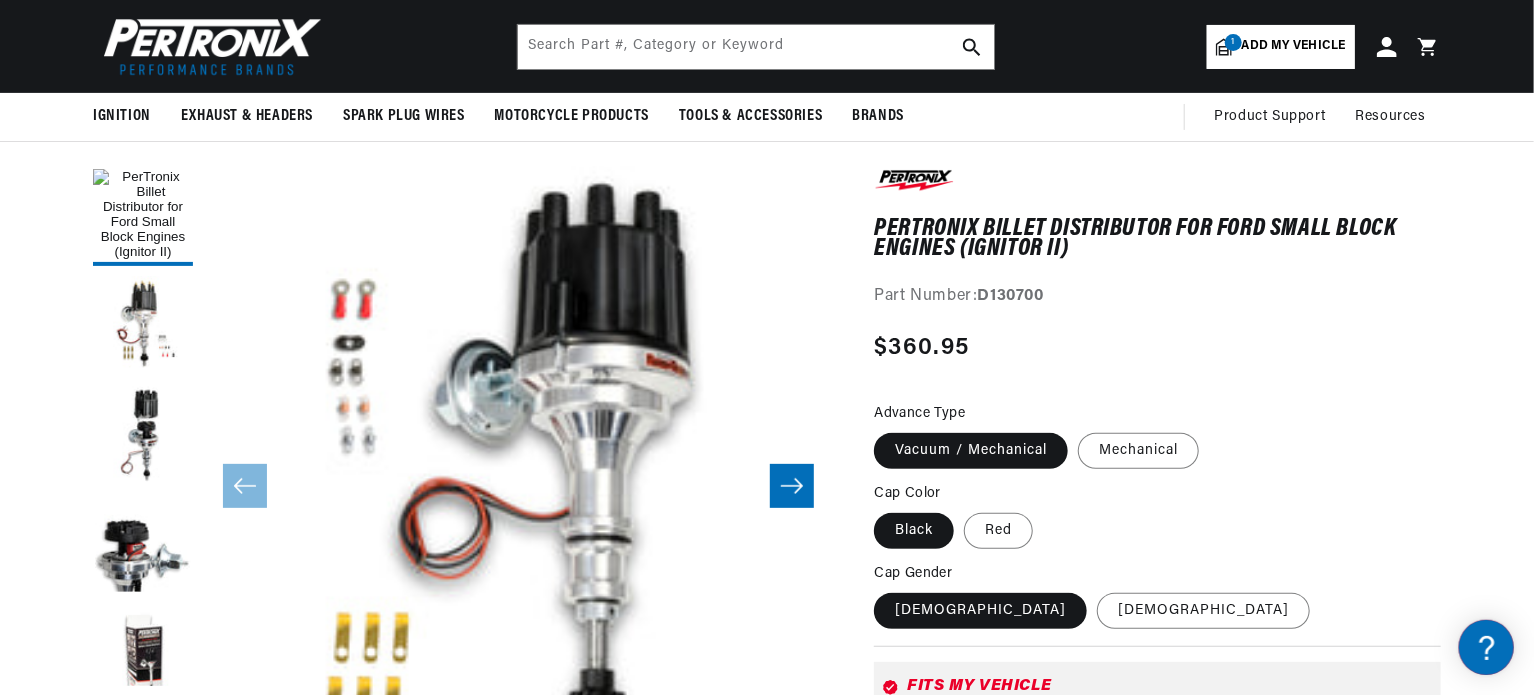 click 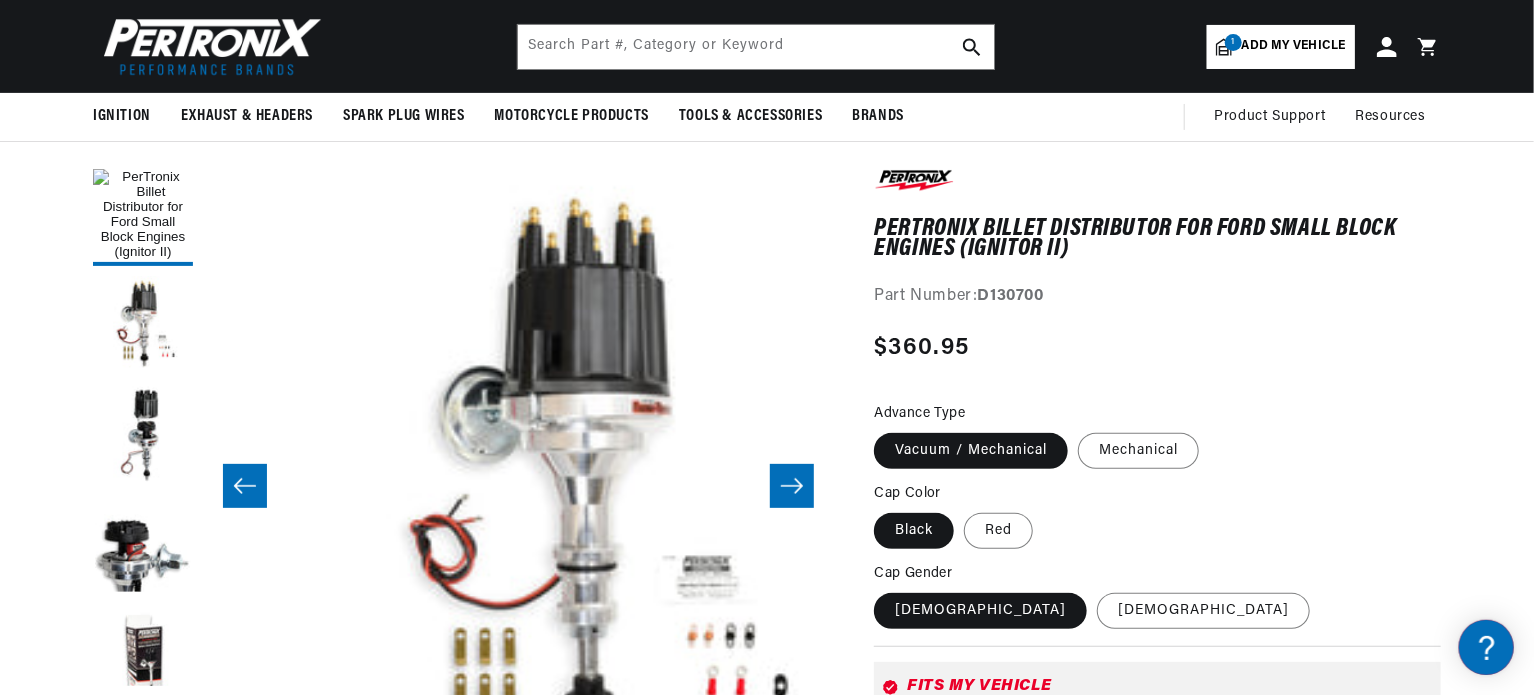 scroll, scrollTop: 0, scrollLeft: 631, axis: horizontal 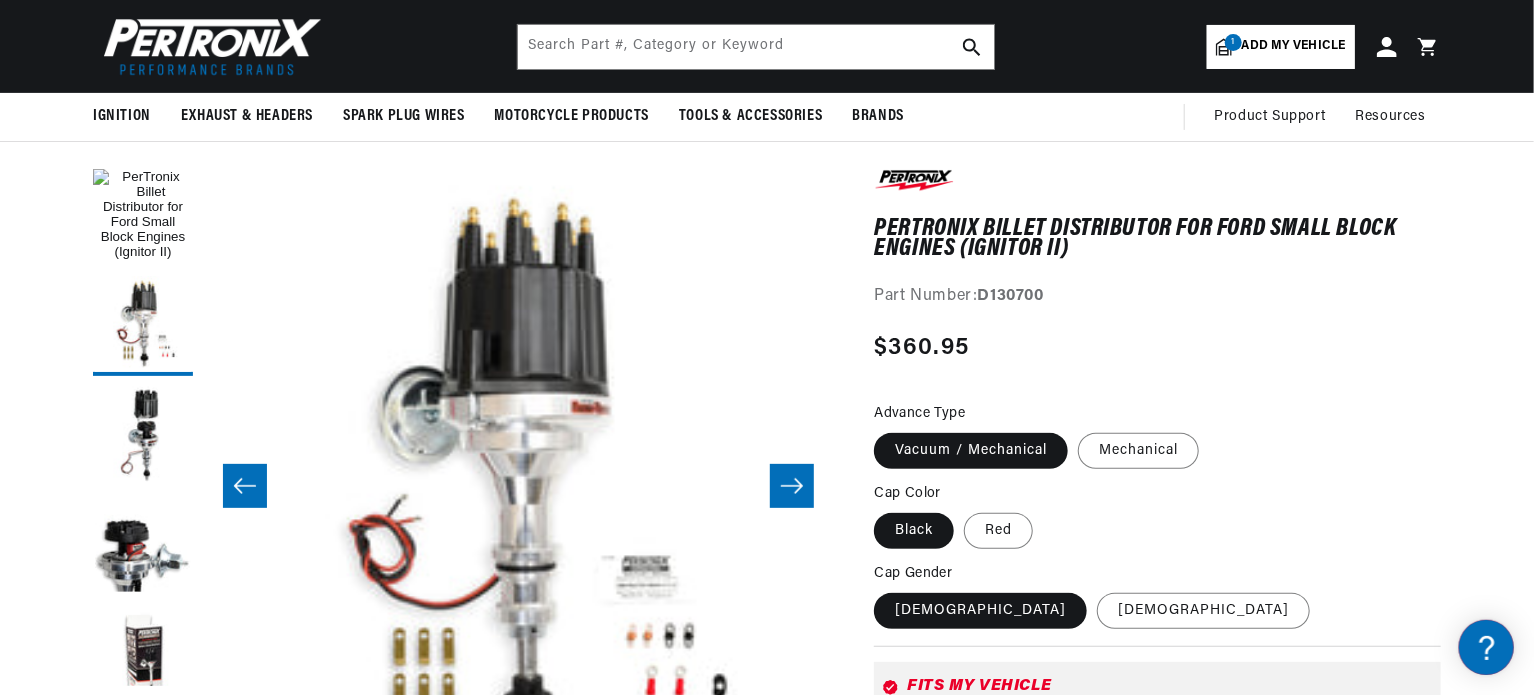 click 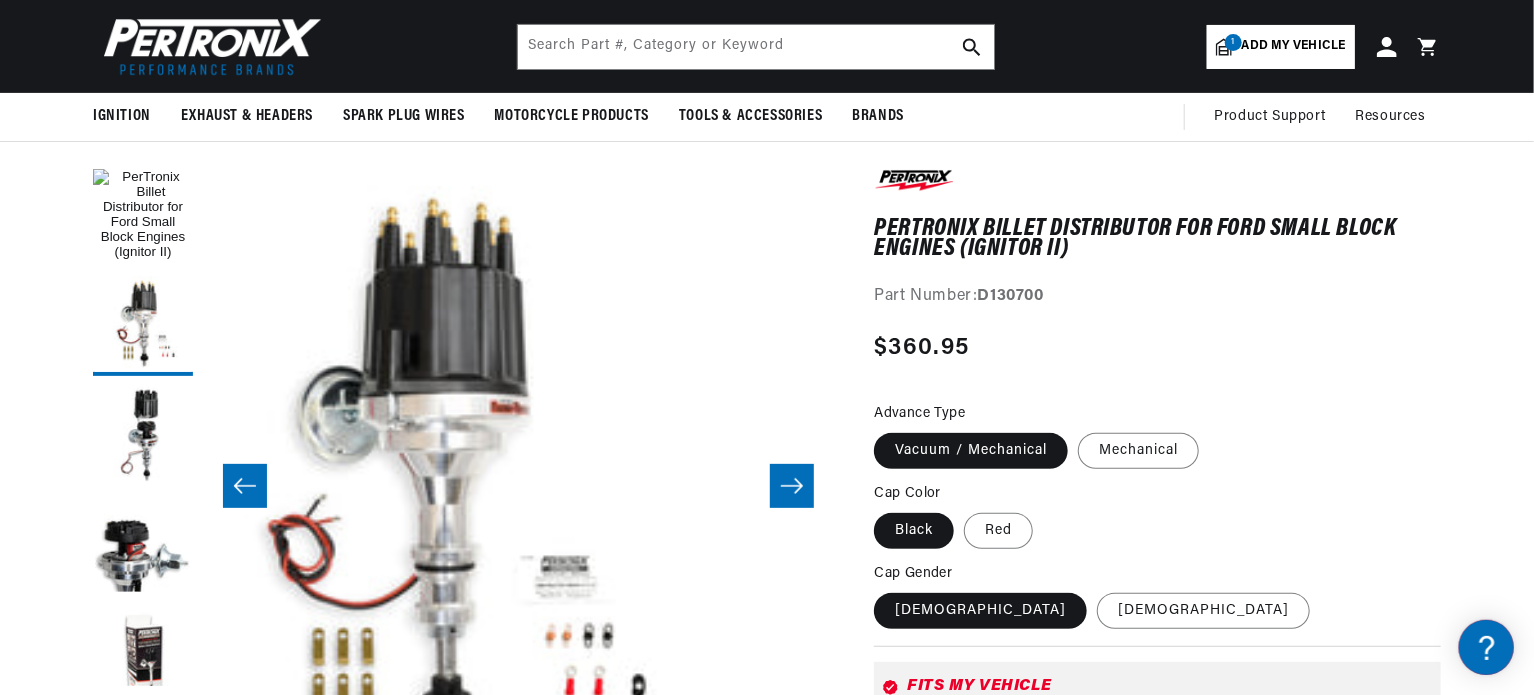 click 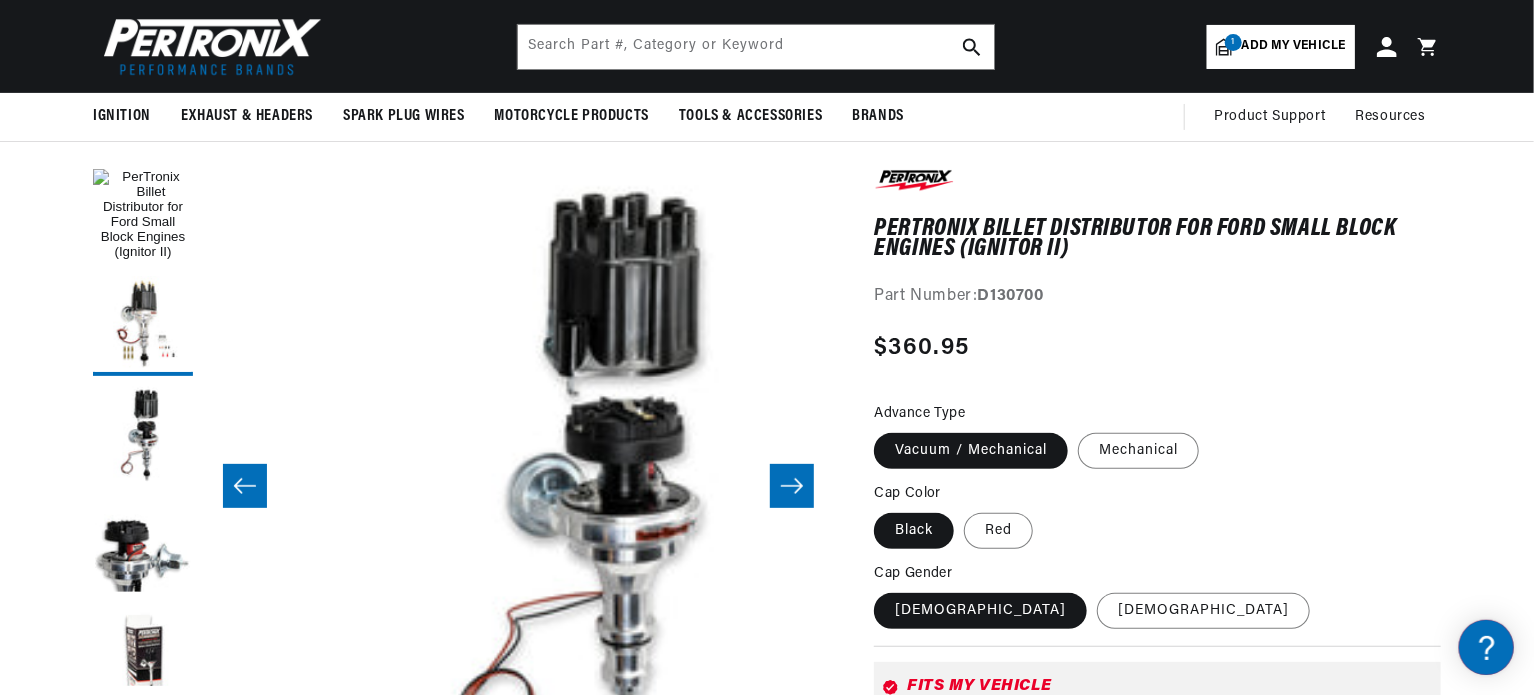 scroll, scrollTop: 0, scrollLeft: 1263, axis: horizontal 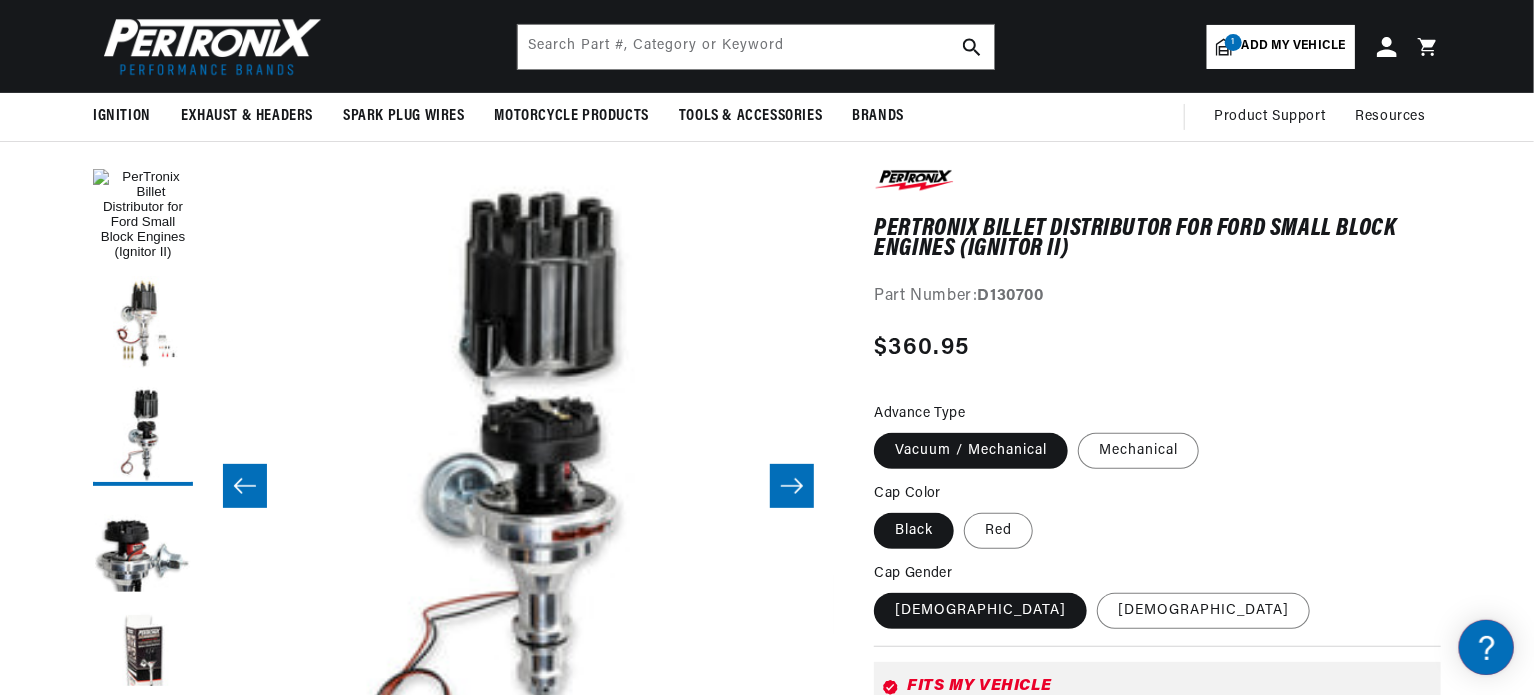 click 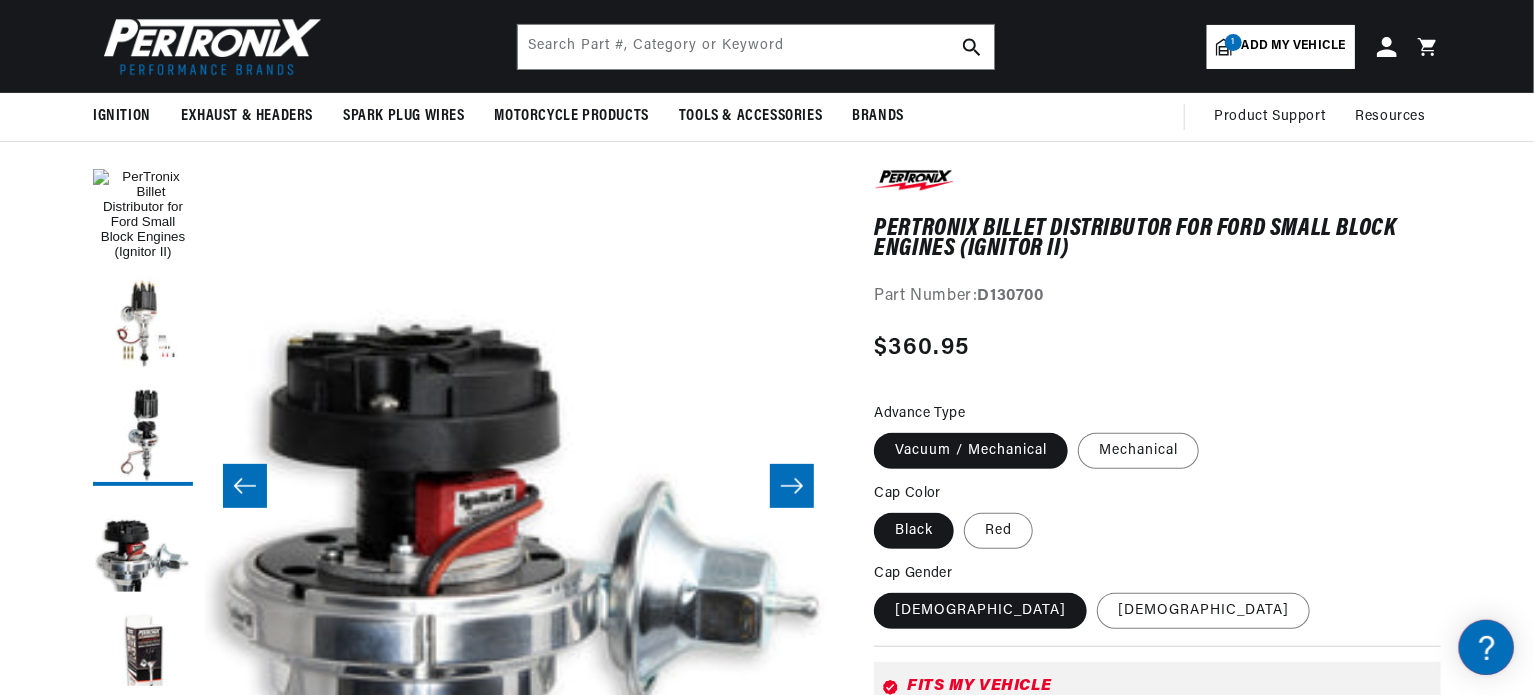 scroll, scrollTop: 0, scrollLeft: 1894, axis: horizontal 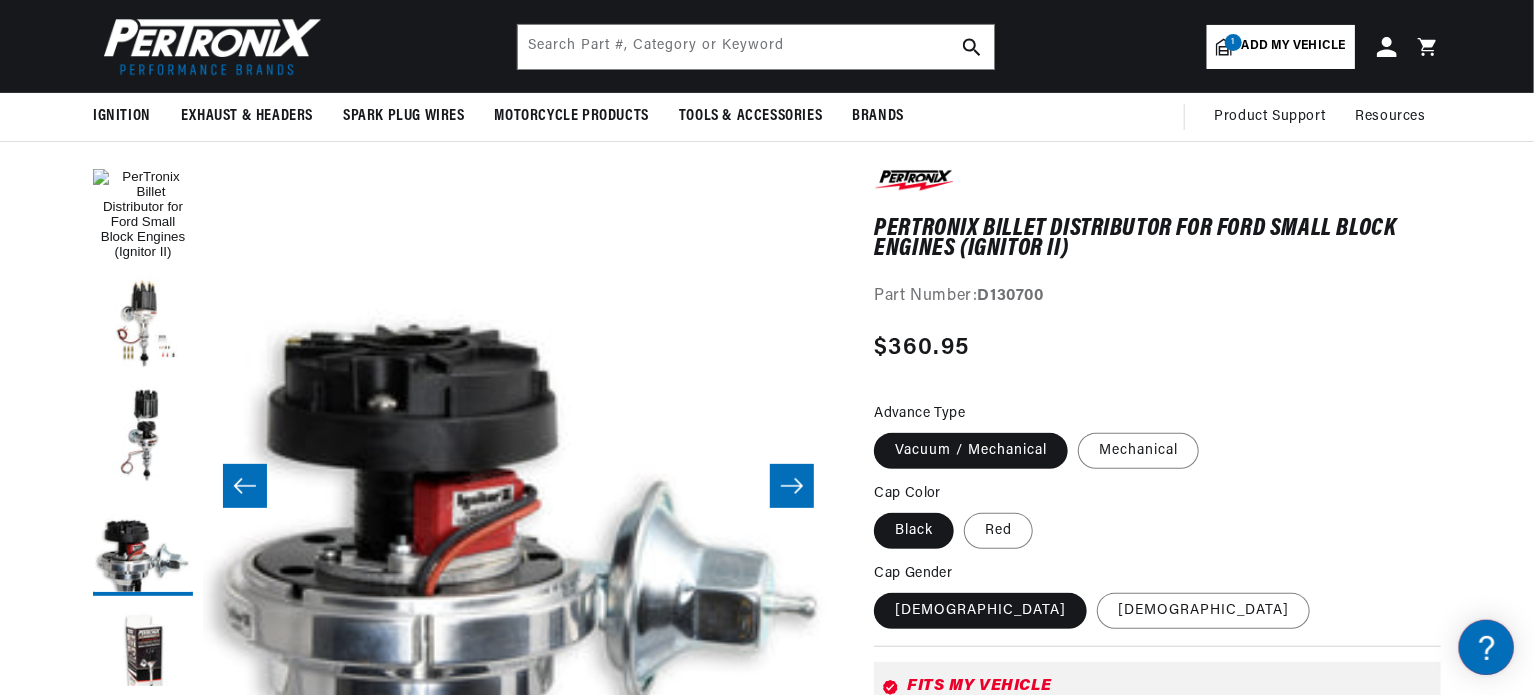 click 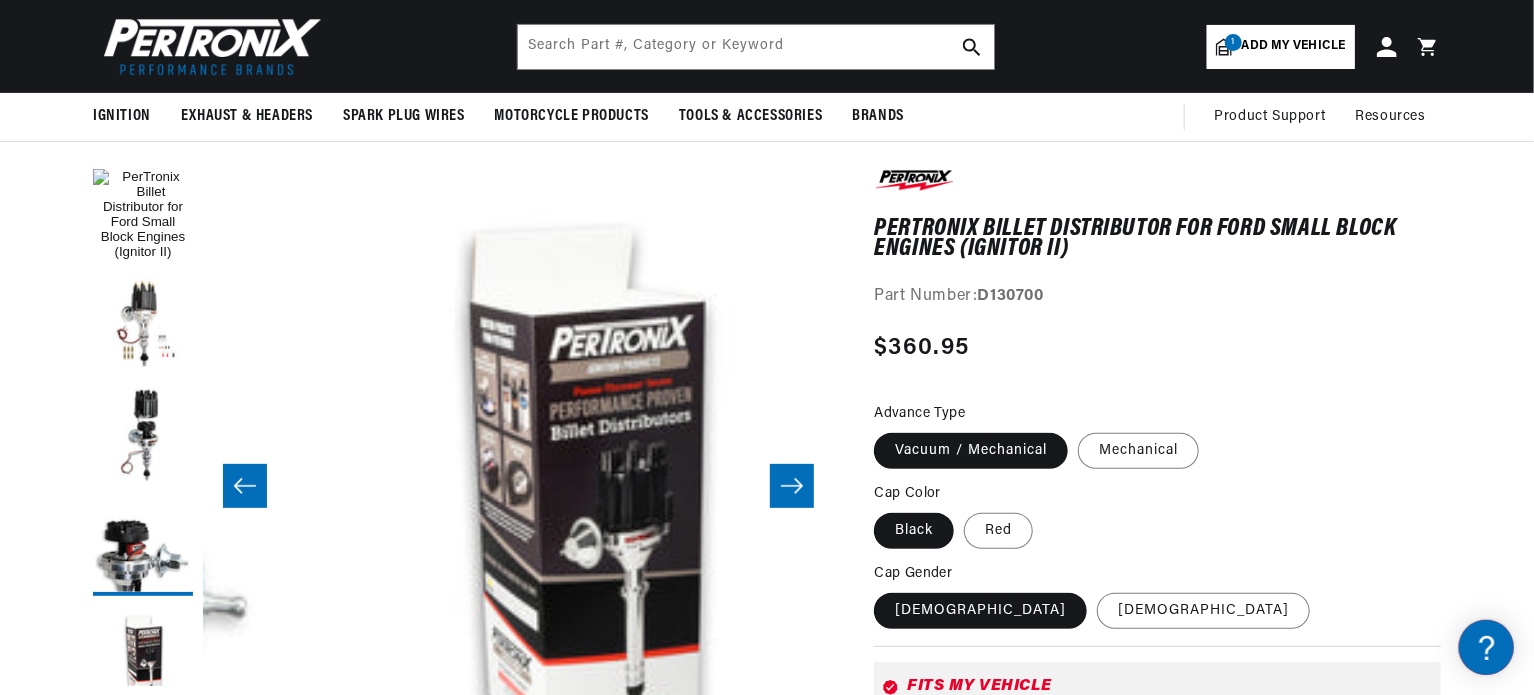 scroll, scrollTop: 0, scrollLeft: 2525, axis: horizontal 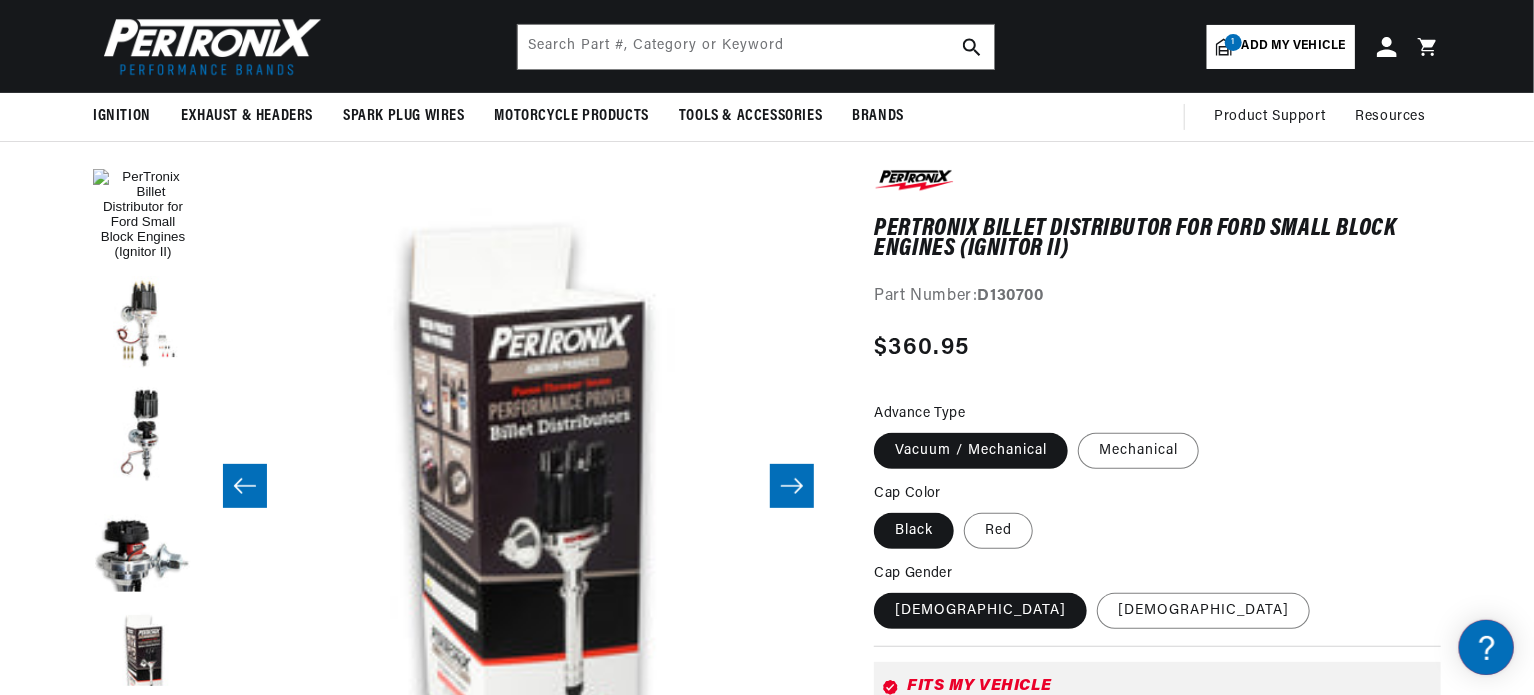 click 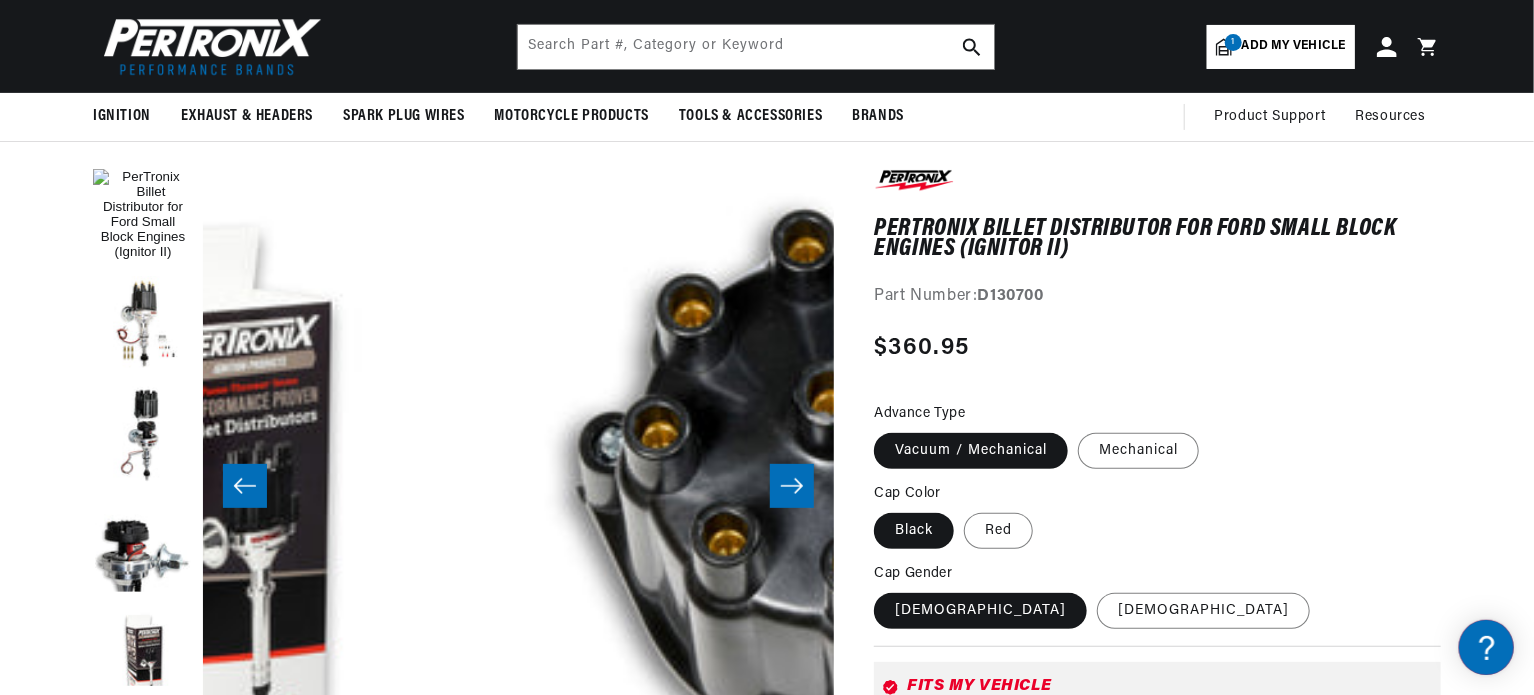 scroll, scrollTop: 0, scrollLeft: 3156, axis: horizontal 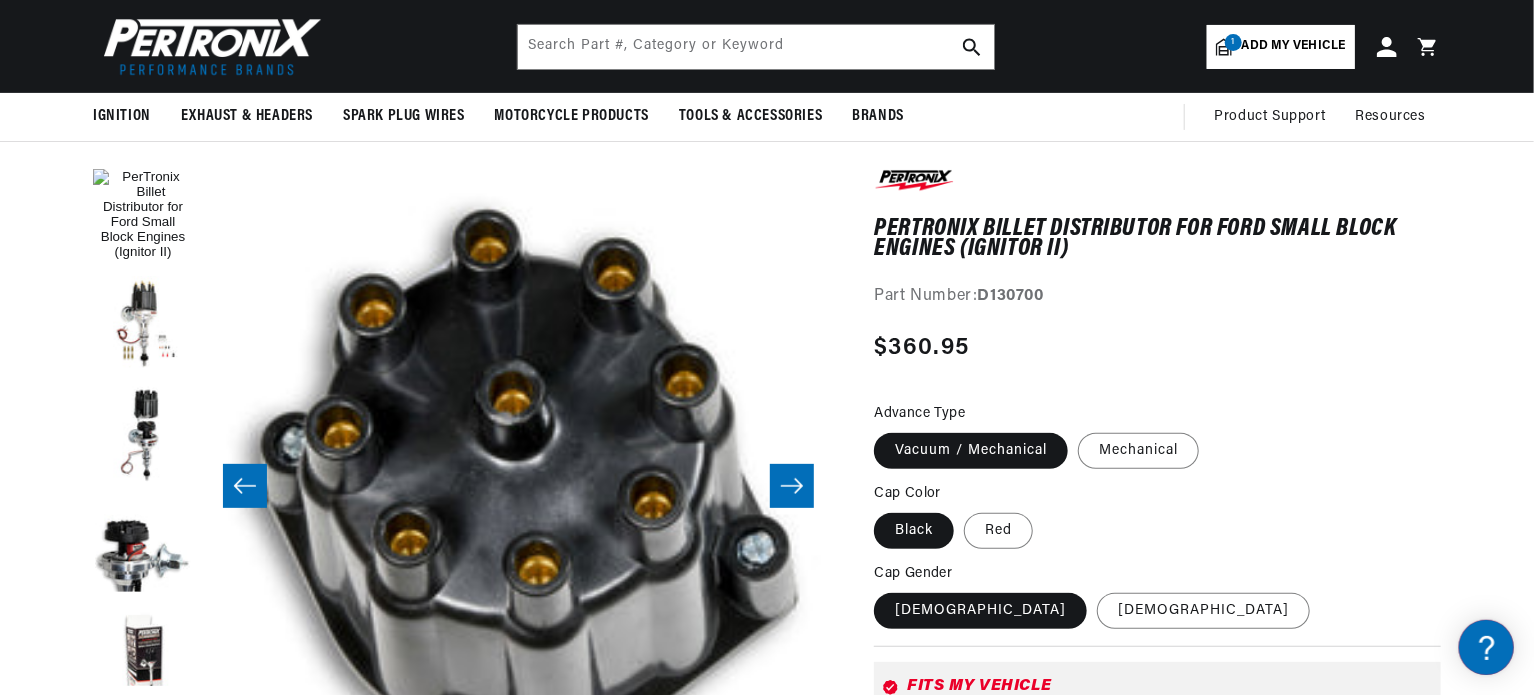 click 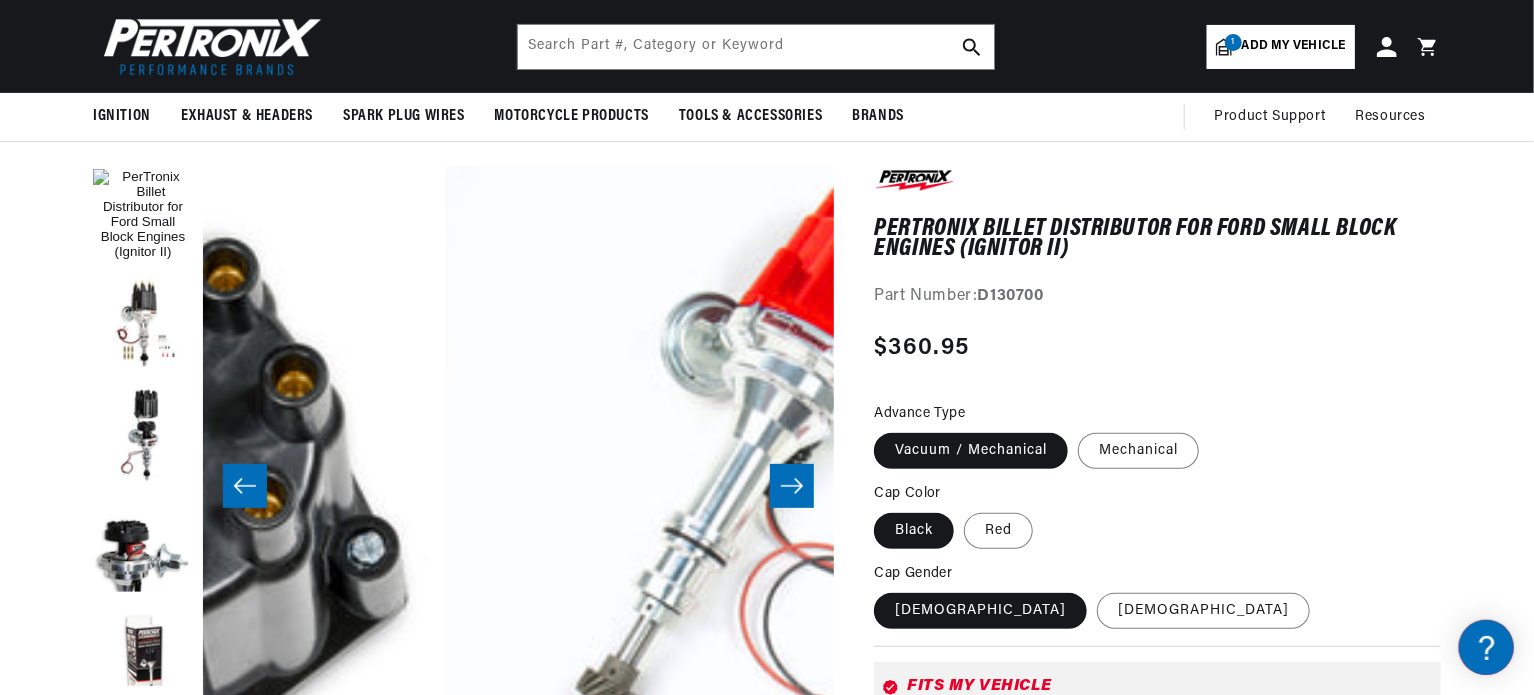 scroll, scrollTop: 0, scrollLeft: 3788, axis: horizontal 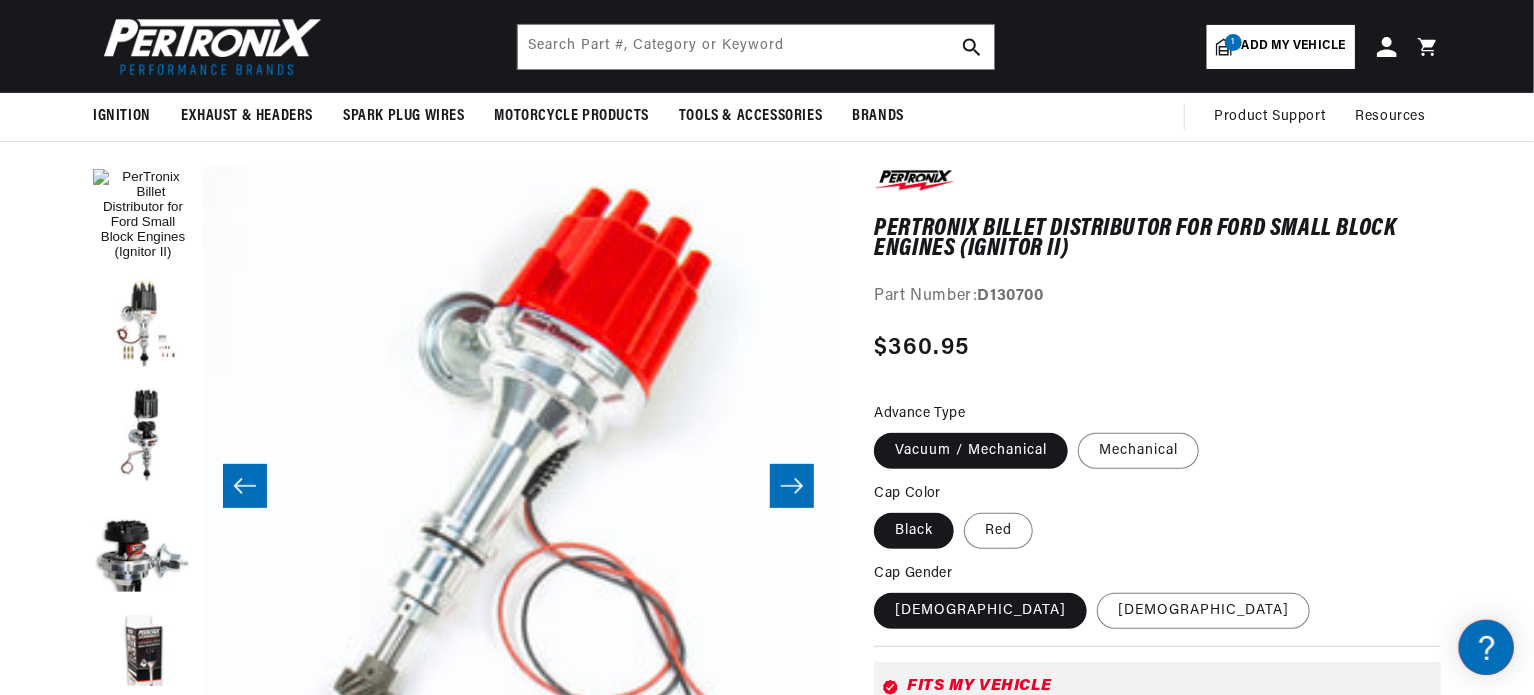 click 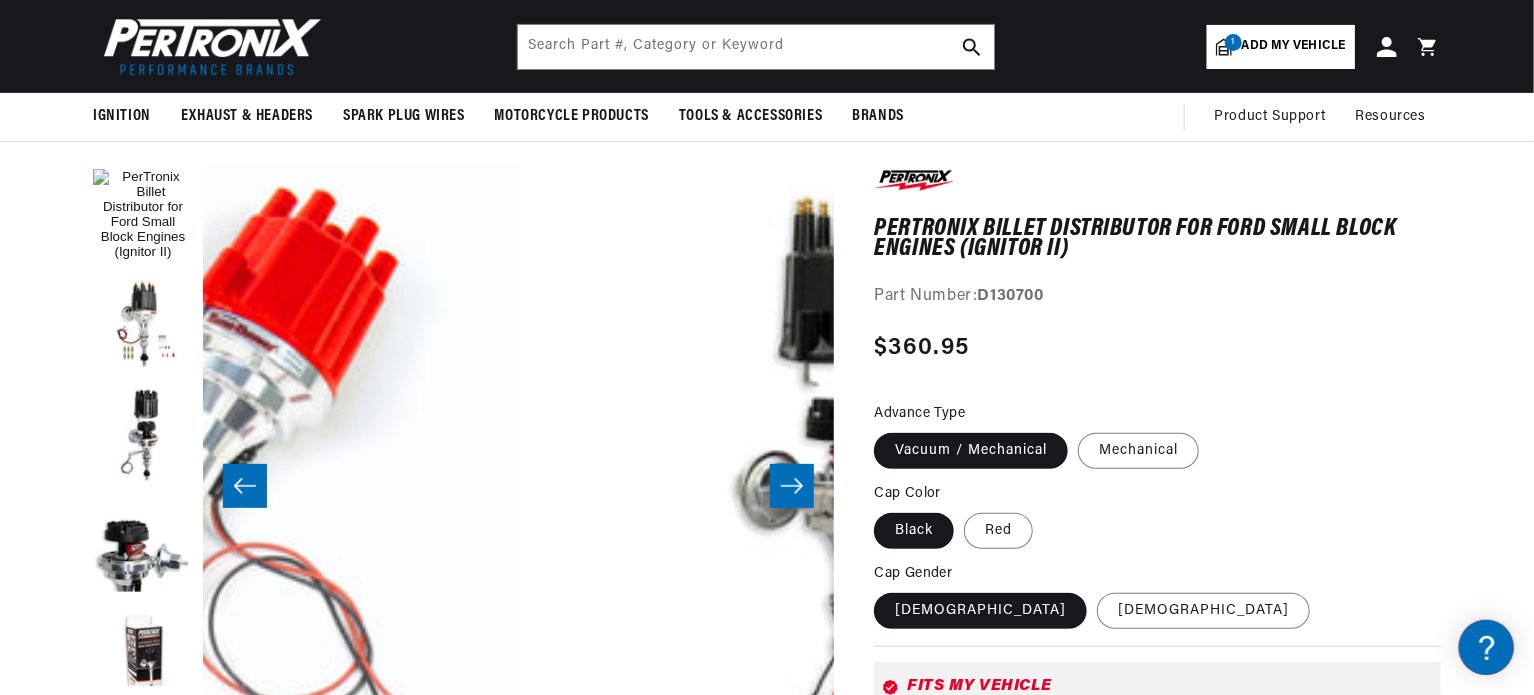 scroll, scrollTop: 0, scrollLeft: 4420, axis: horizontal 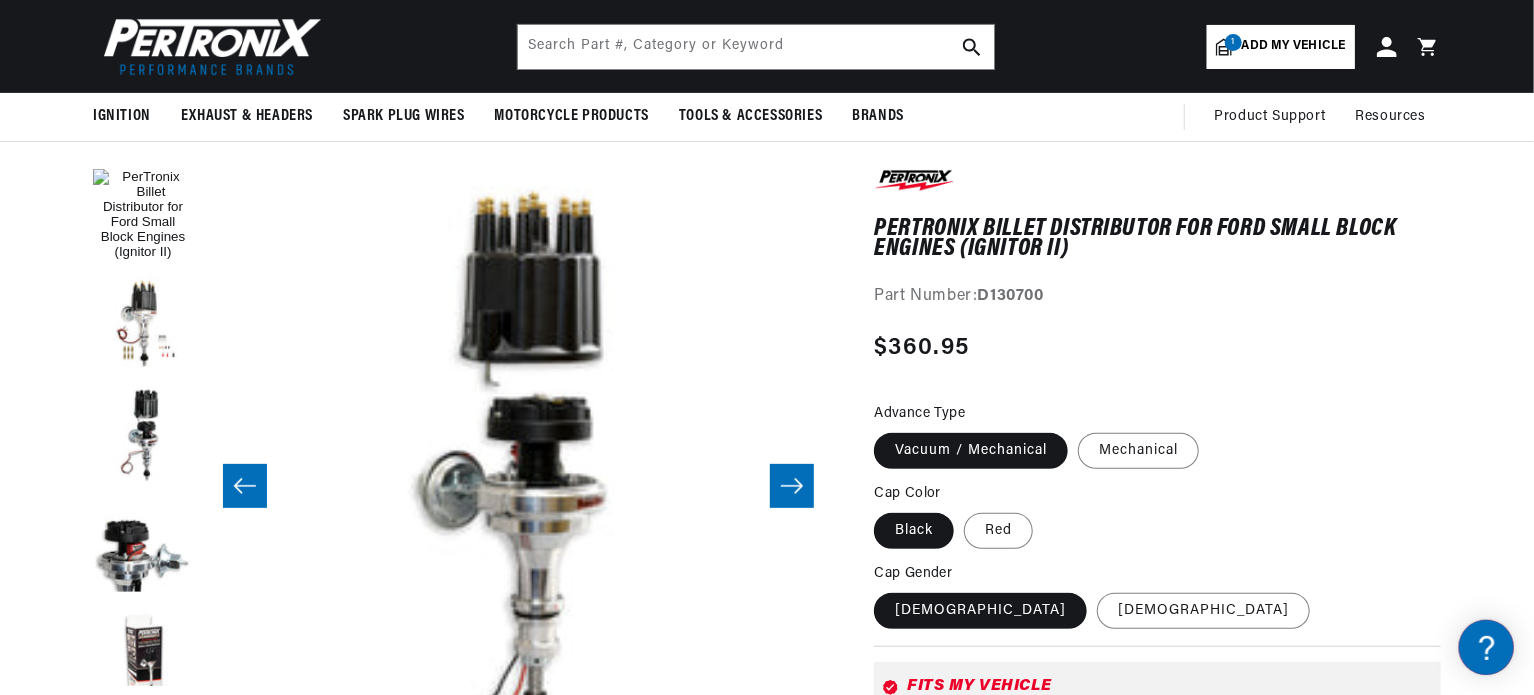 click 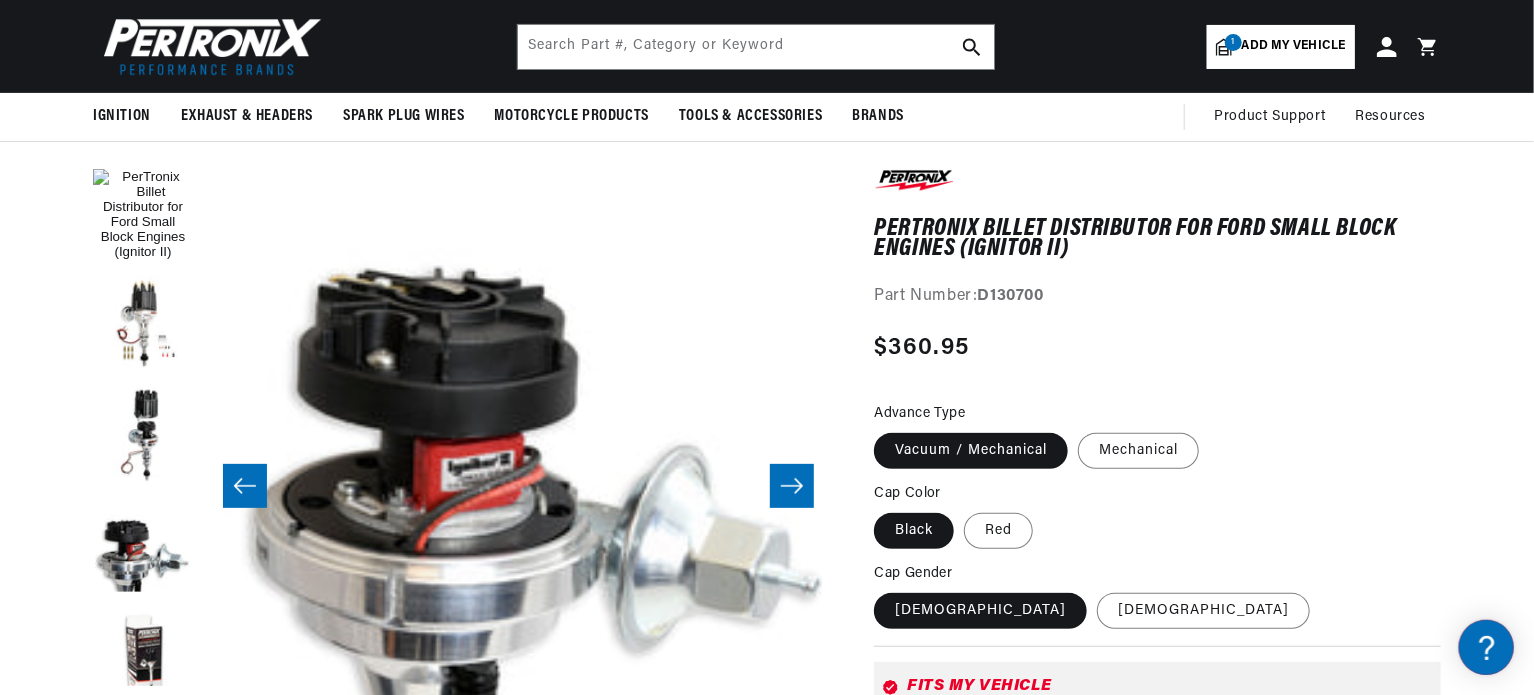 scroll, scrollTop: 0, scrollLeft: 5051, axis: horizontal 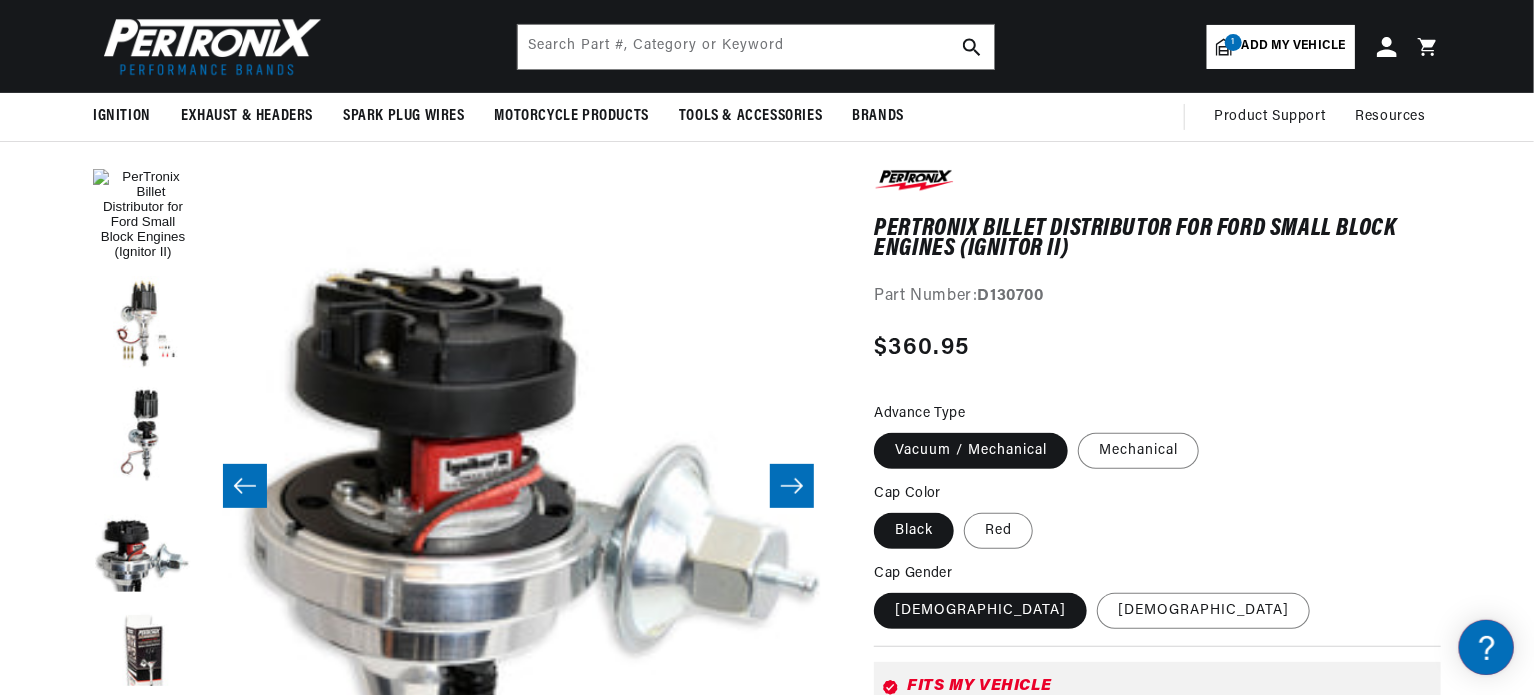 click on "Advance Type
Vacuum / Mechanical
Mechanical" at bounding box center [1157, 437] 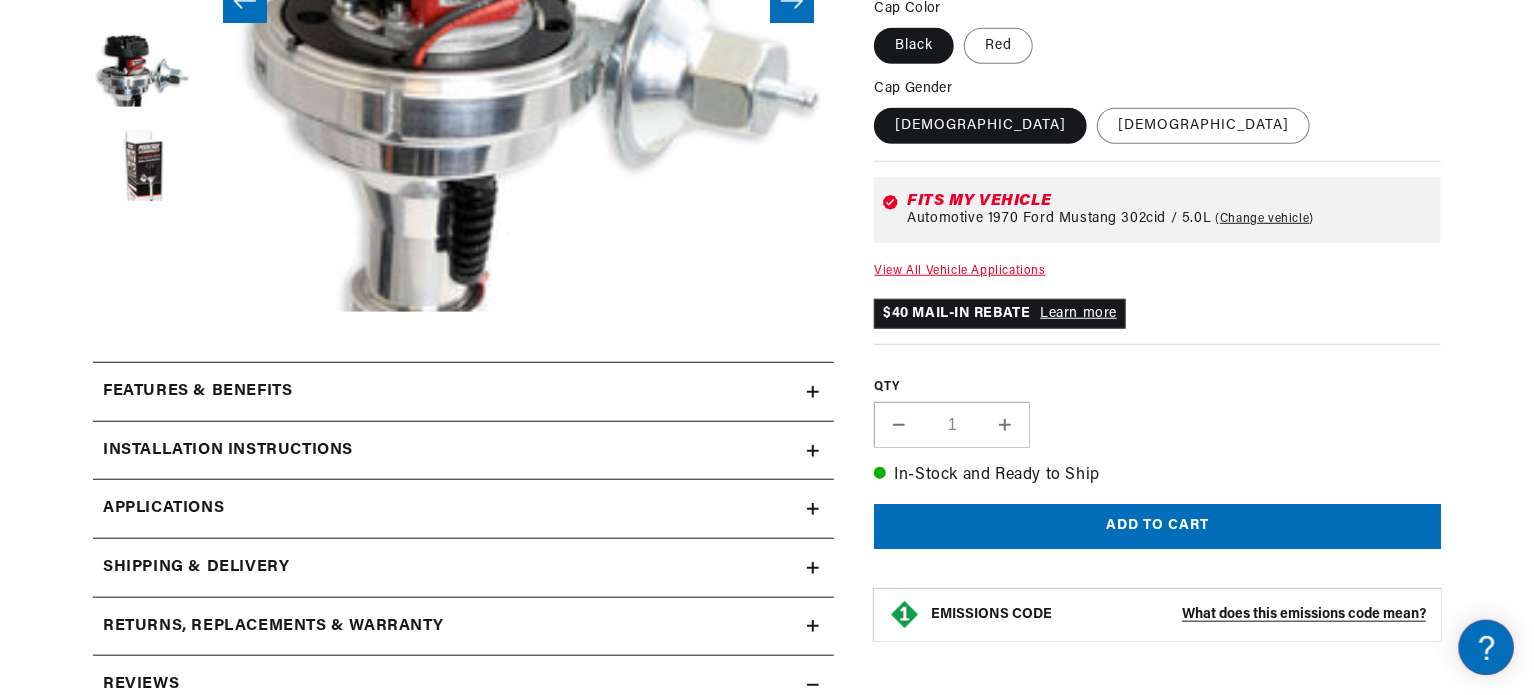 scroll, scrollTop: 655, scrollLeft: 0, axis: vertical 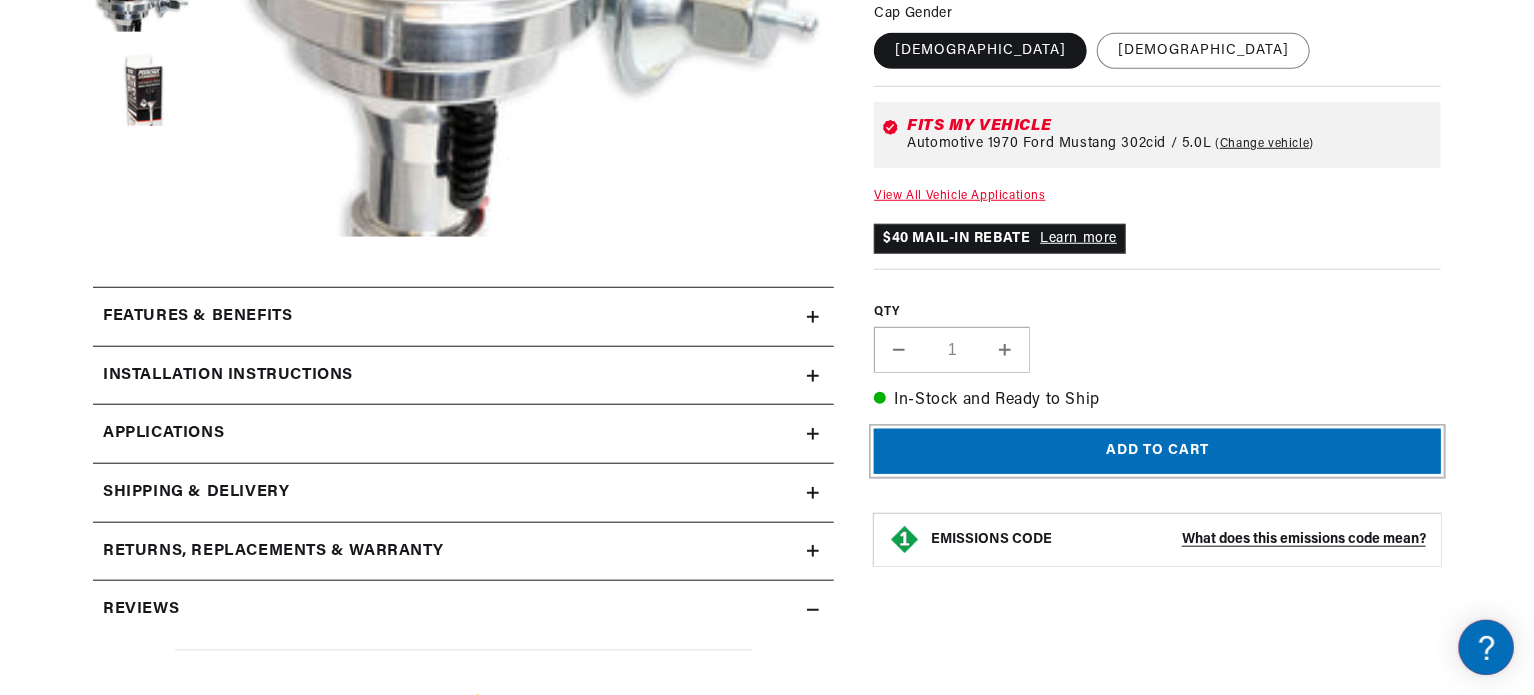 click on "Add to cart" at bounding box center [1157, 451] 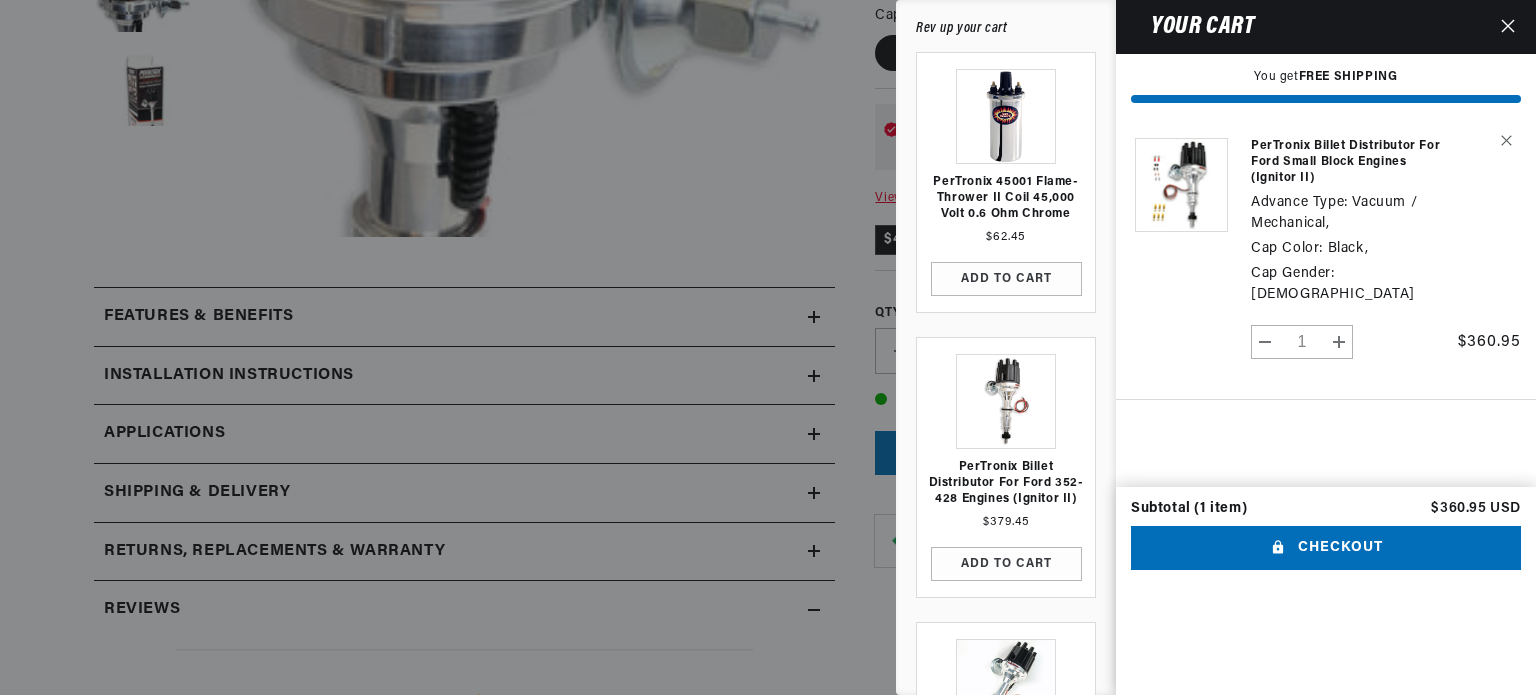 scroll, scrollTop: 0, scrollLeft: 1180, axis: horizontal 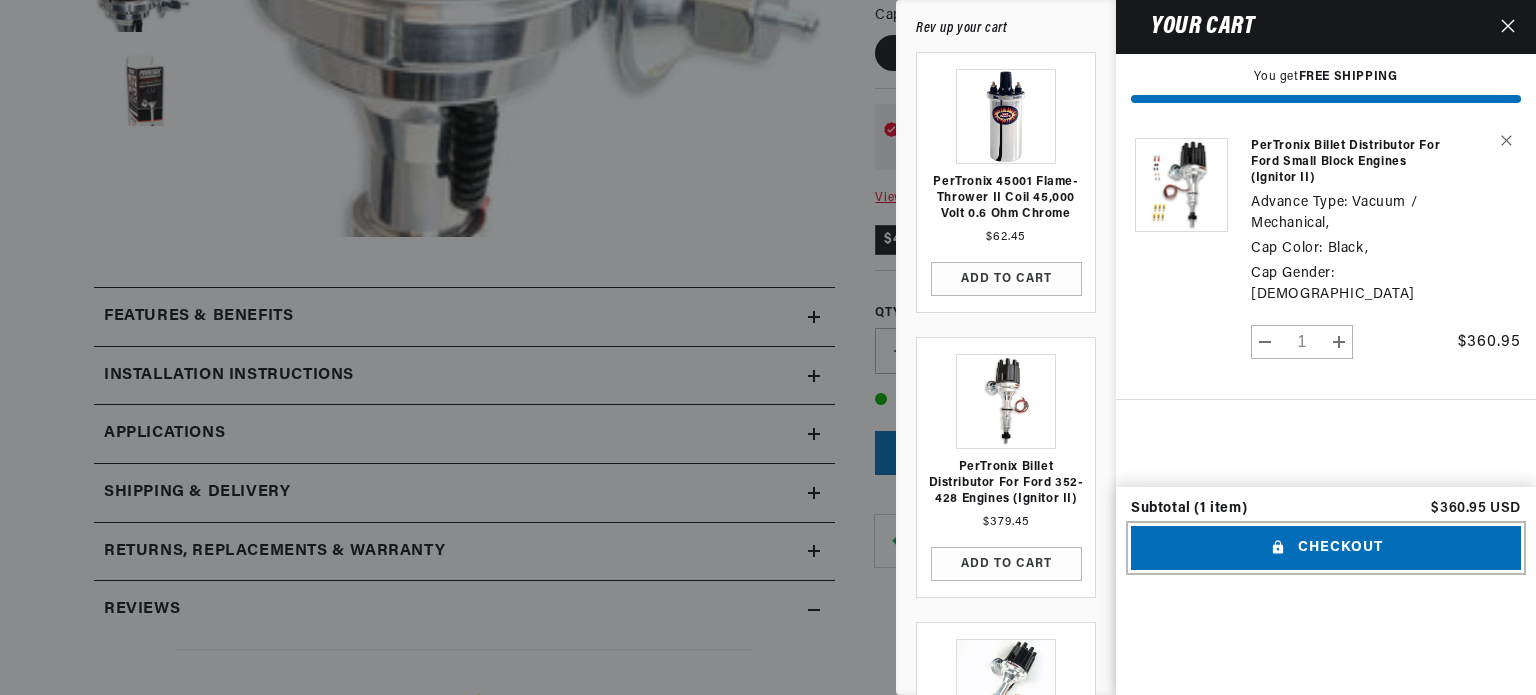 click on "Checkout" at bounding box center [1326, 548] 